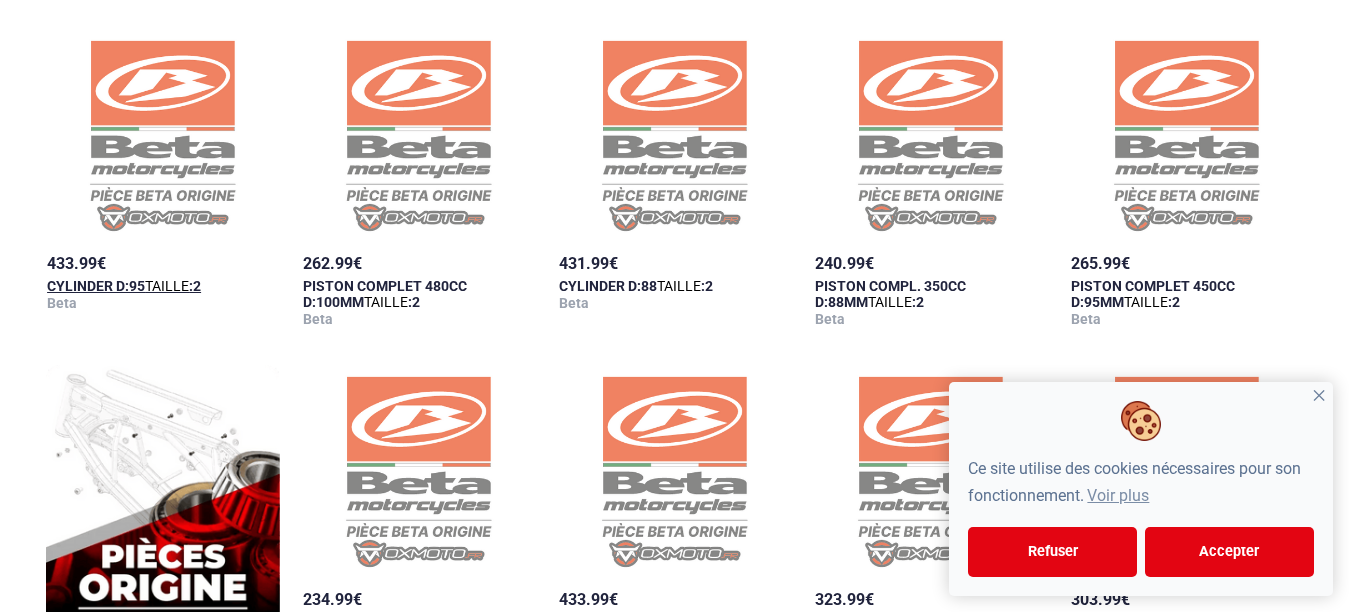 scroll, scrollTop: 140, scrollLeft: 0, axis: vertical 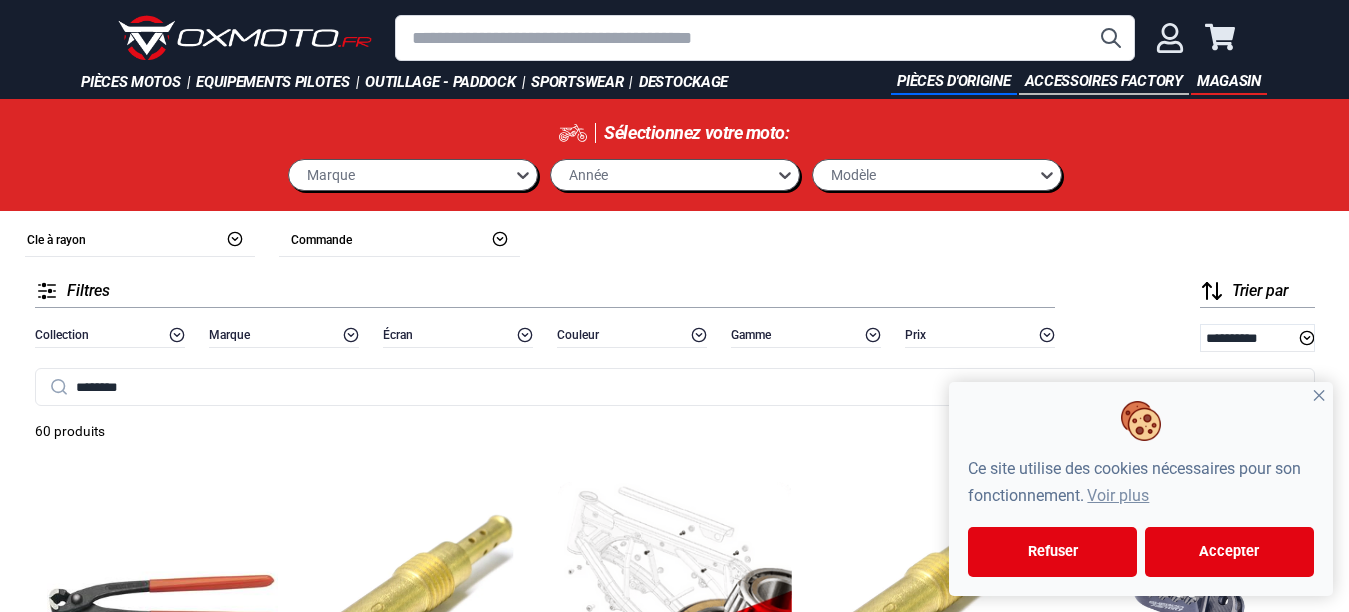 click at bounding box center (765, 38) 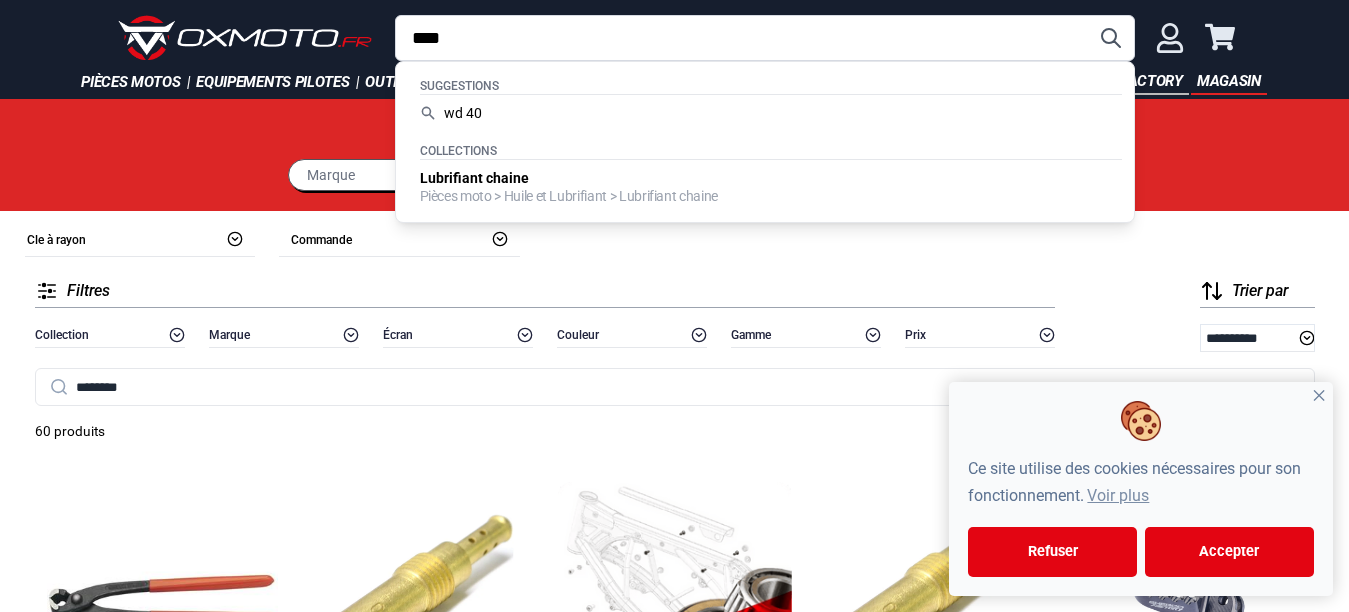 type on "****" 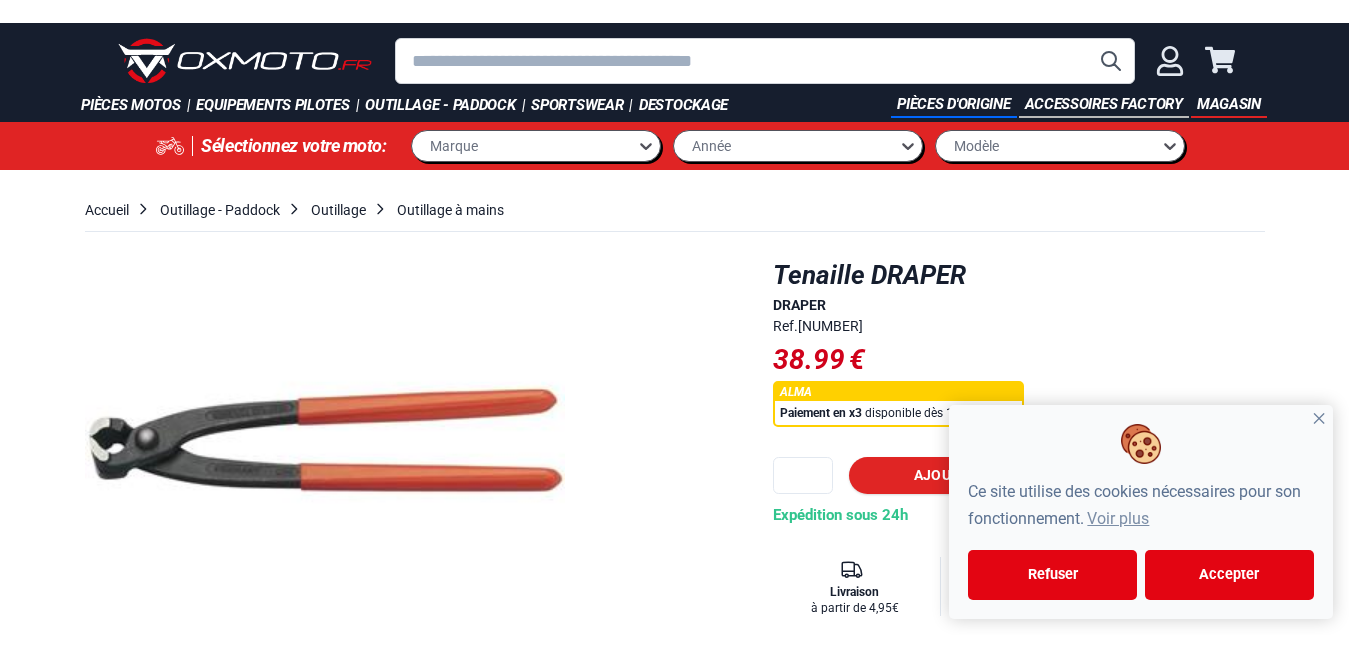 scroll, scrollTop: 0, scrollLeft: 0, axis: both 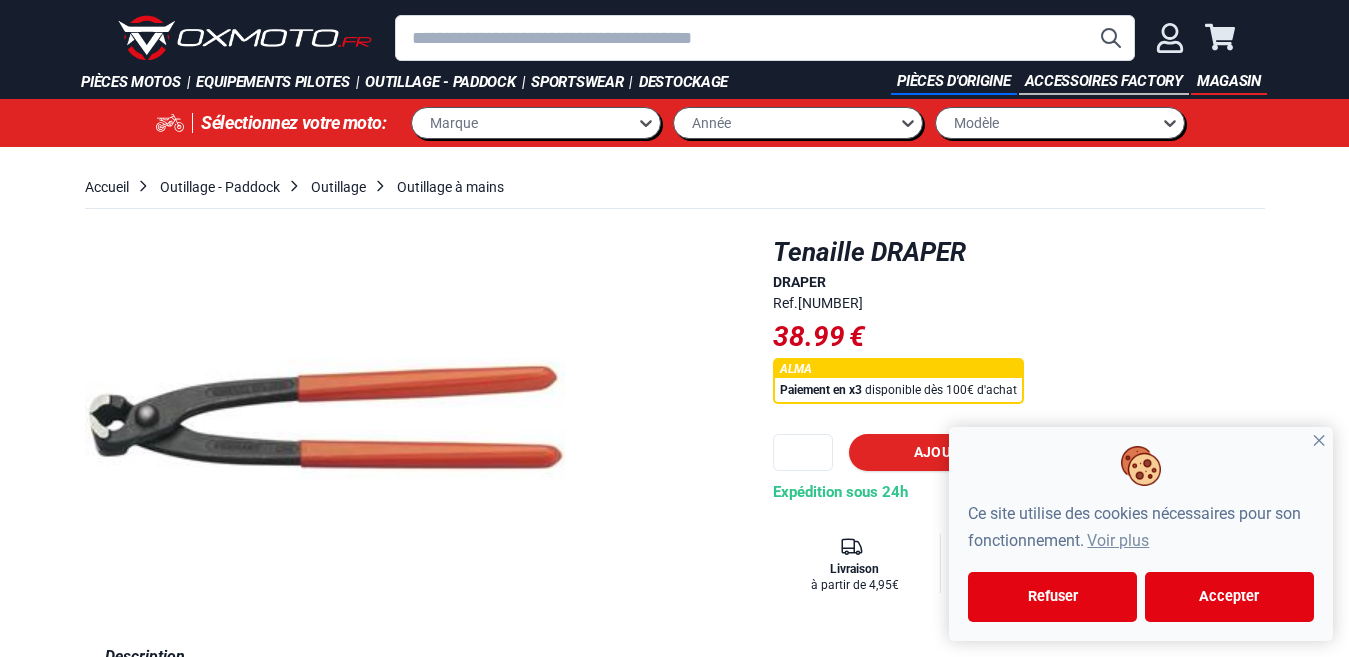 click at bounding box center [765, 38] 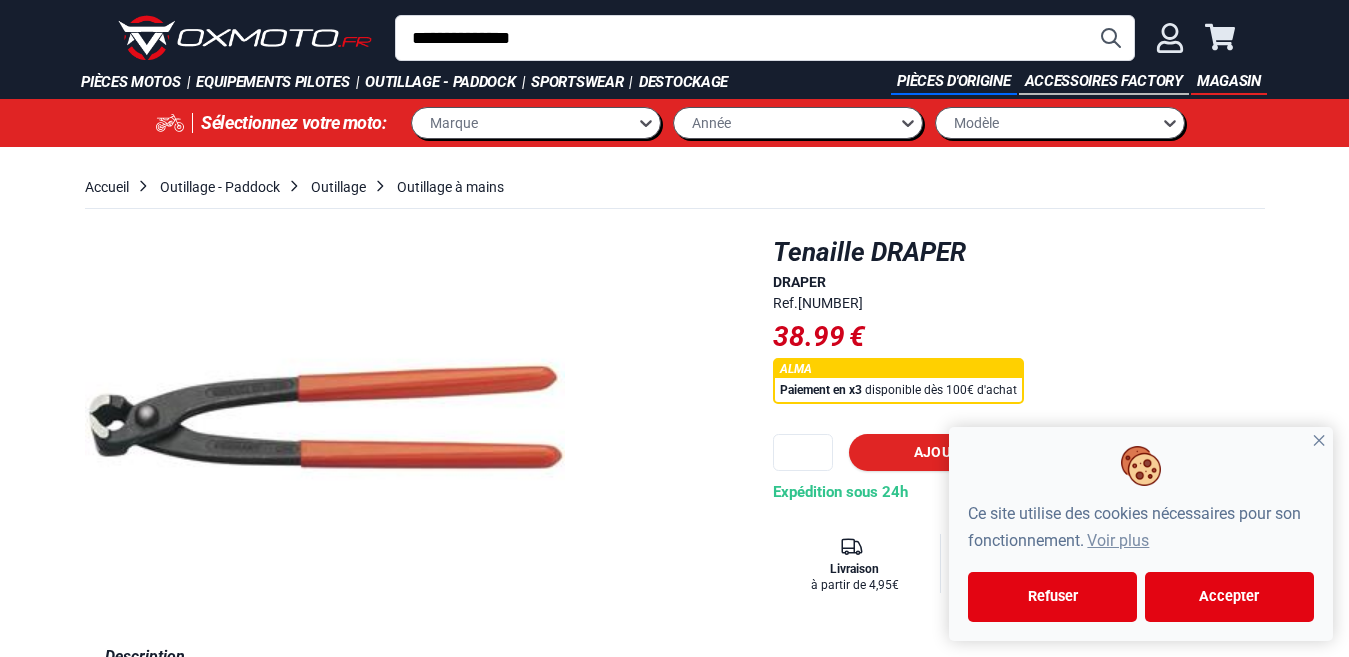 type on "**********" 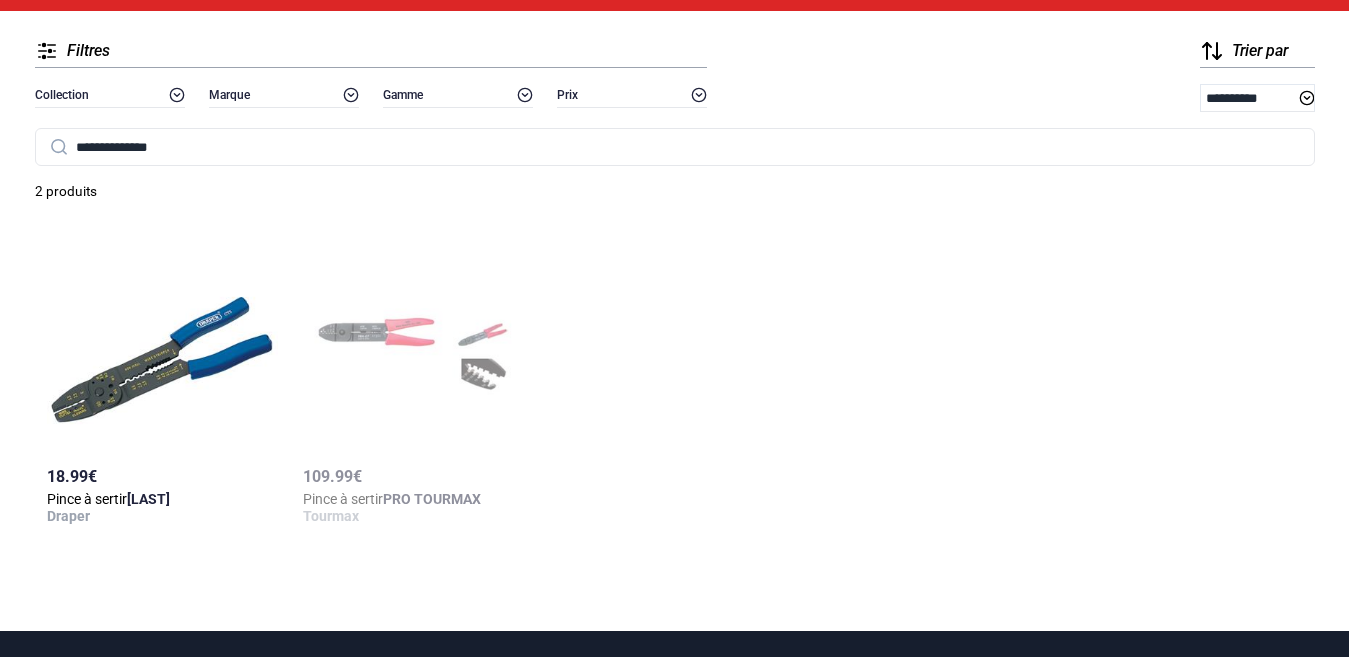 scroll, scrollTop: 200, scrollLeft: 0, axis: vertical 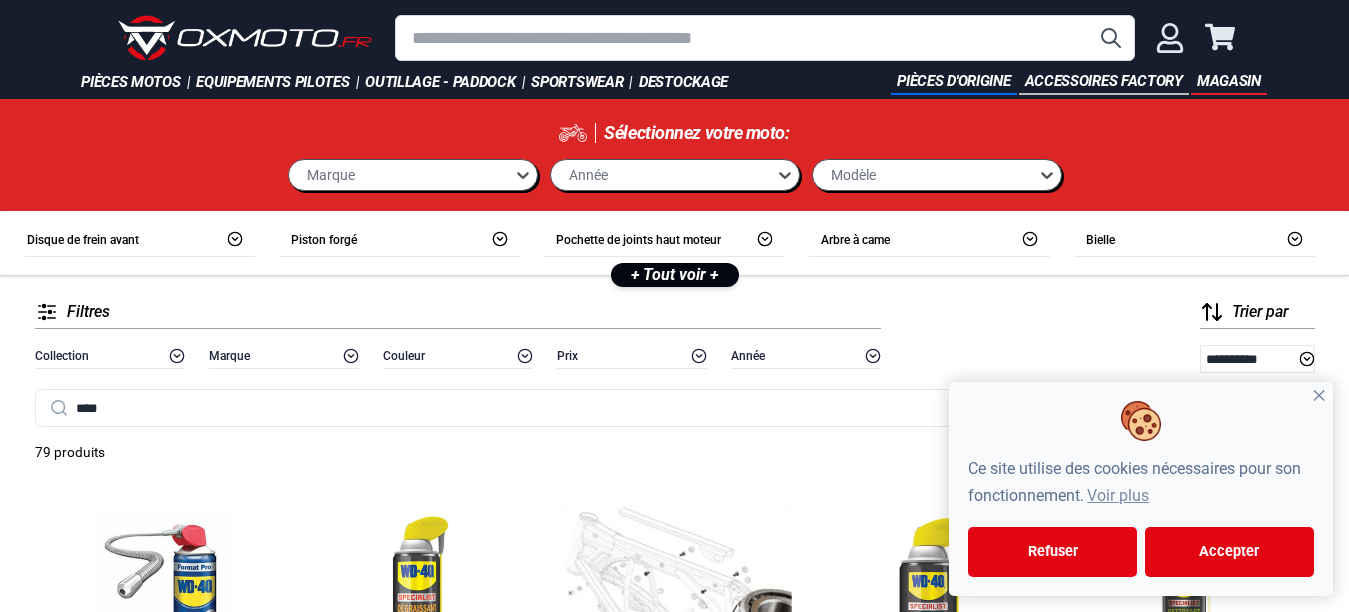 click at bounding box center [765, 38] 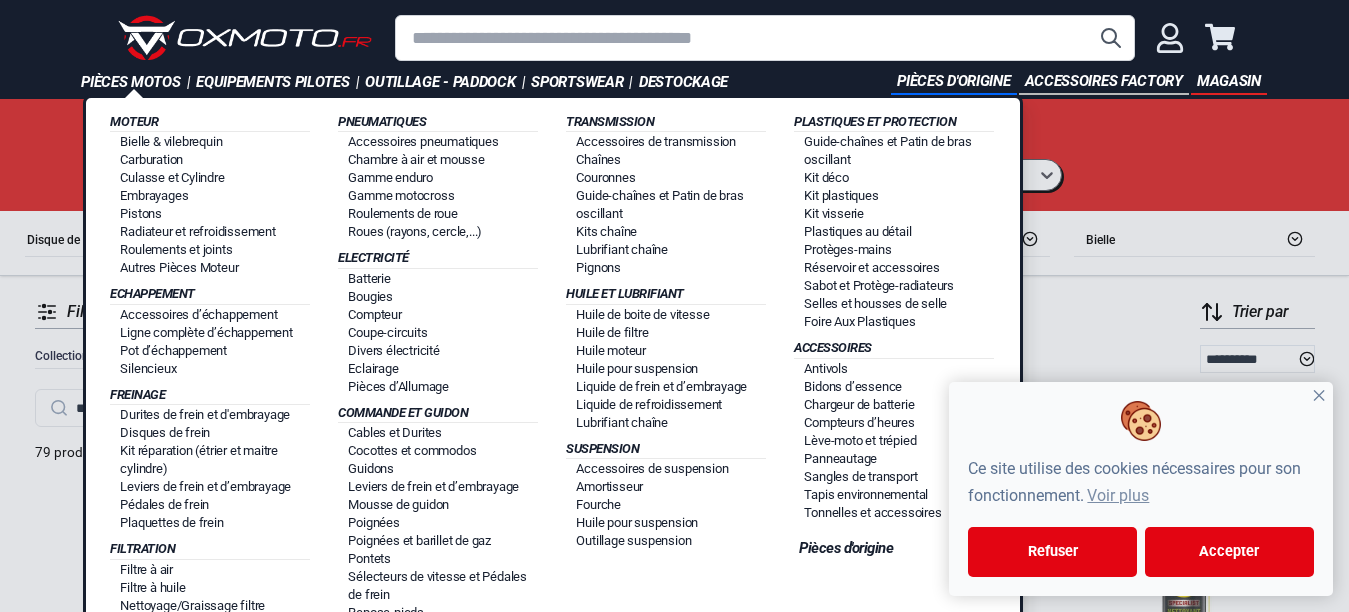 click on "Pièces motos
|" at bounding box center [138, 82] 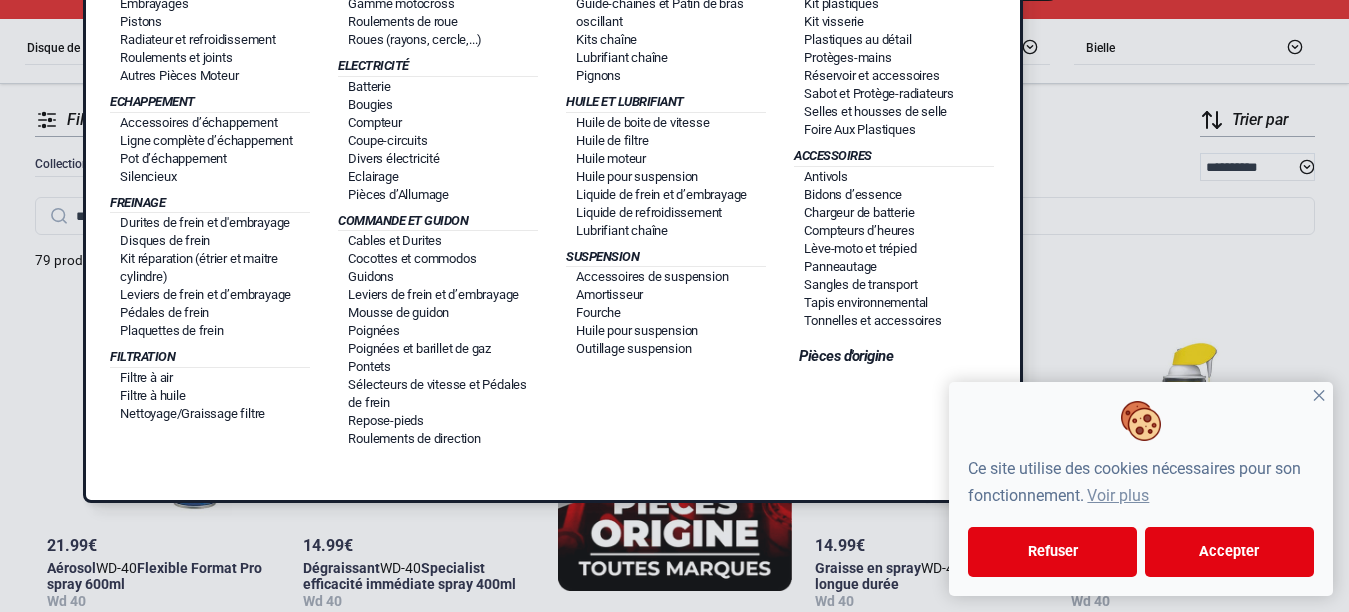 scroll, scrollTop: 200, scrollLeft: 0, axis: vertical 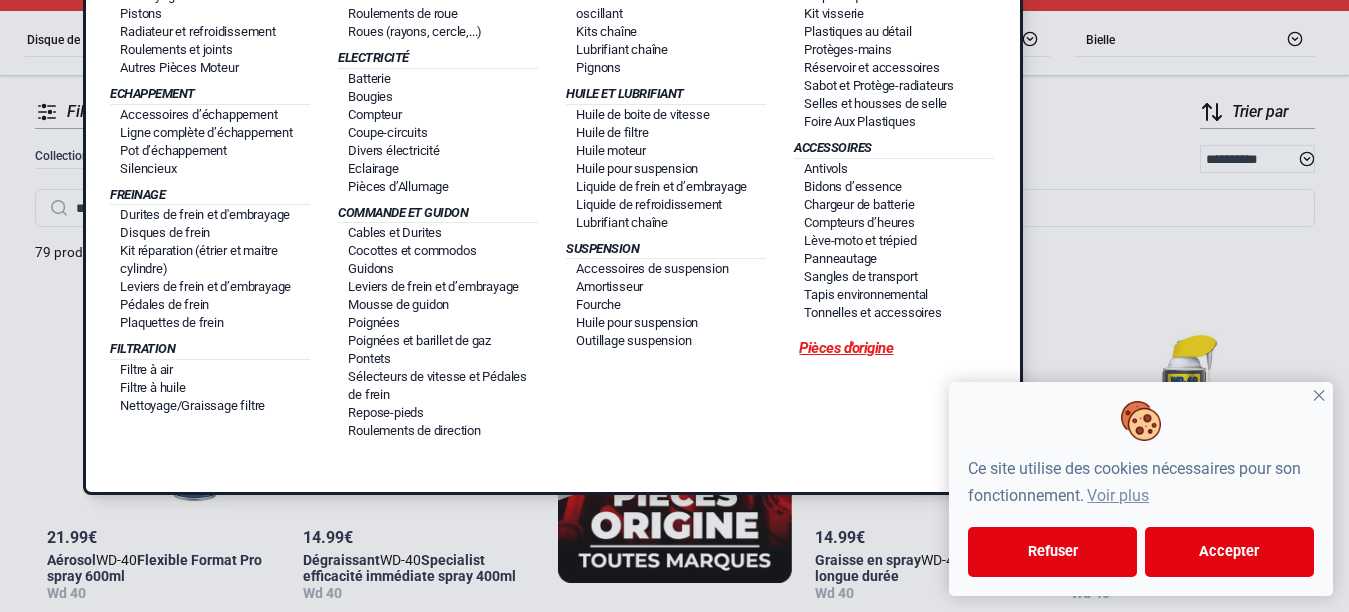 click on "Pièces d'origine" at bounding box center [894, 348] 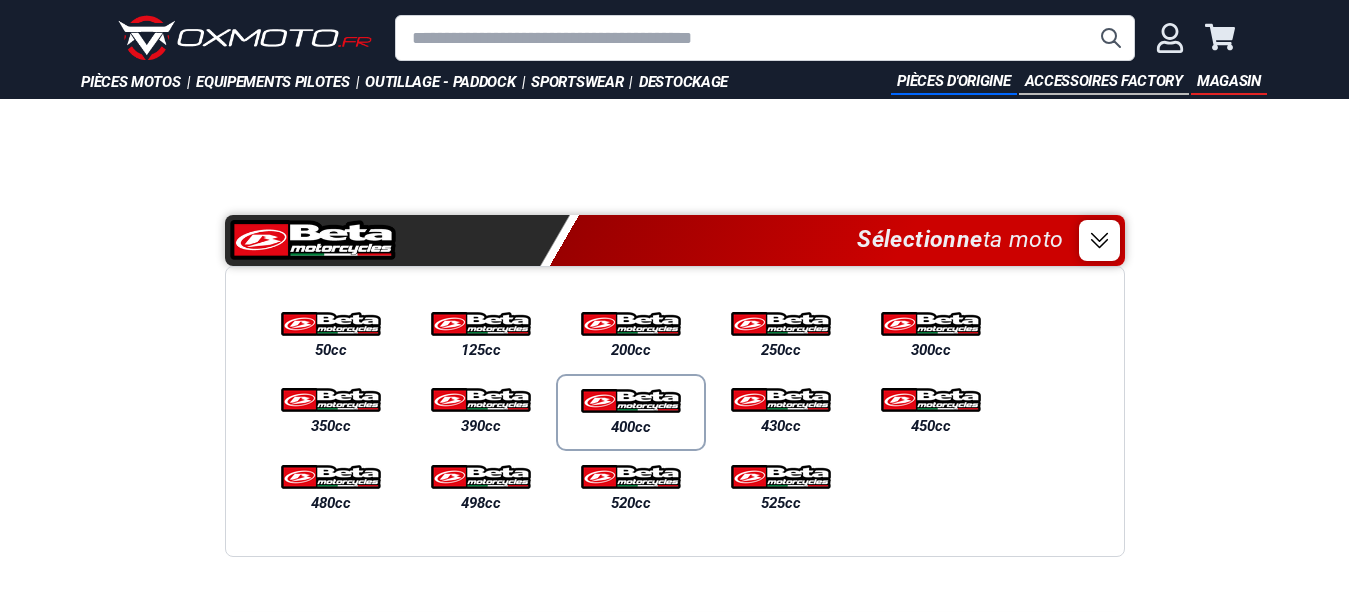 scroll, scrollTop: 0, scrollLeft: 0, axis: both 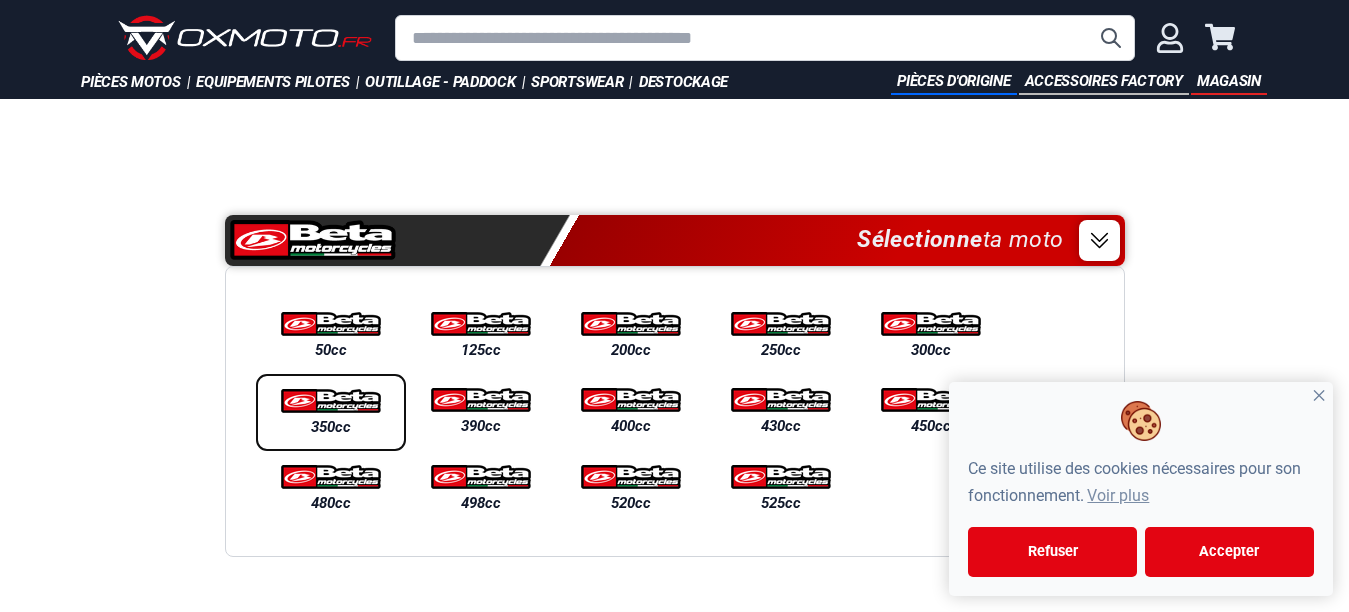 click at bounding box center [331, 401] 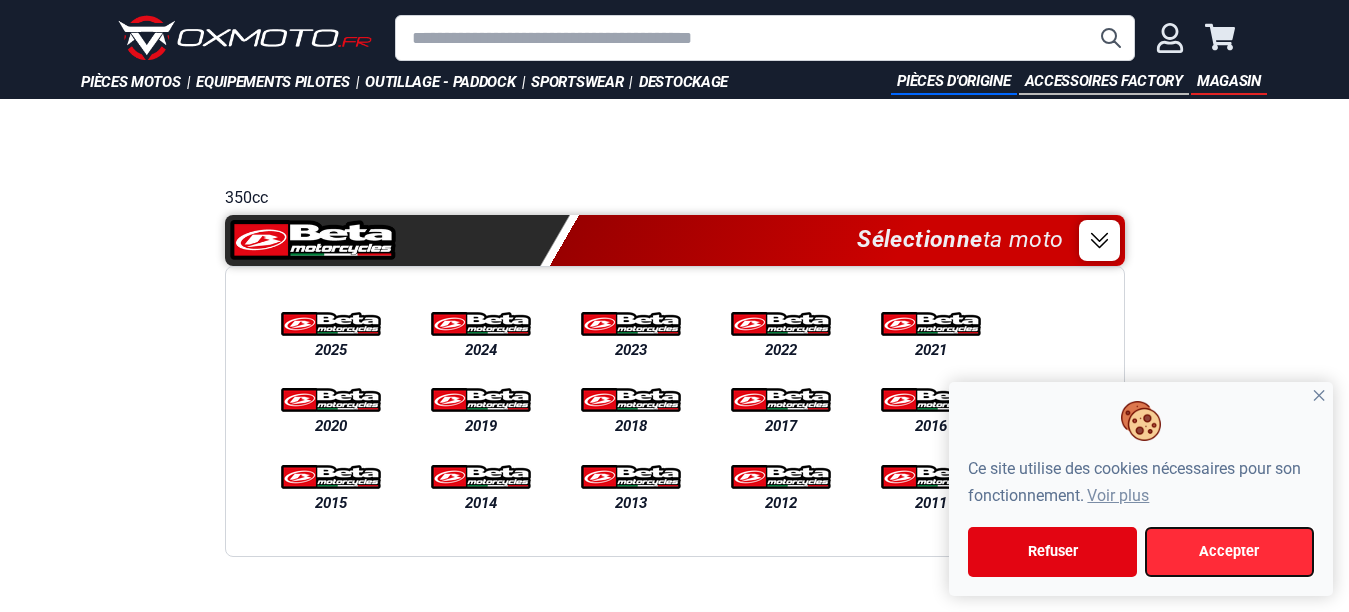 click on "Accepter" at bounding box center [1229, 552] 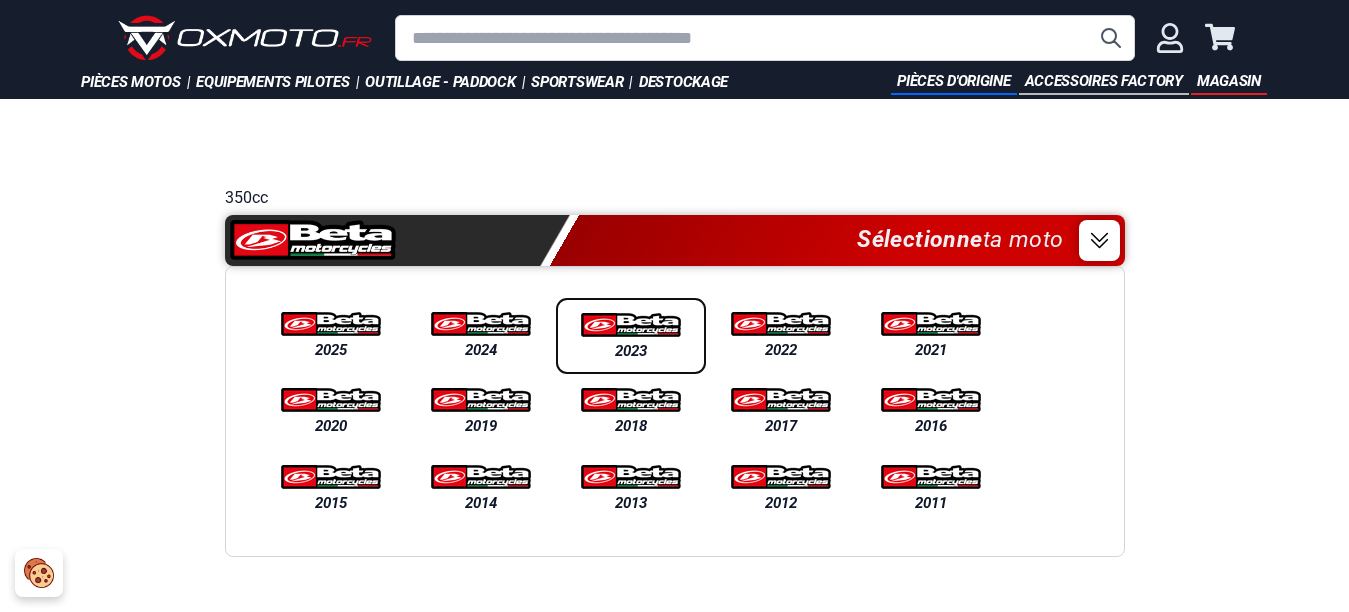 click on "2023" at bounding box center (631, 351) 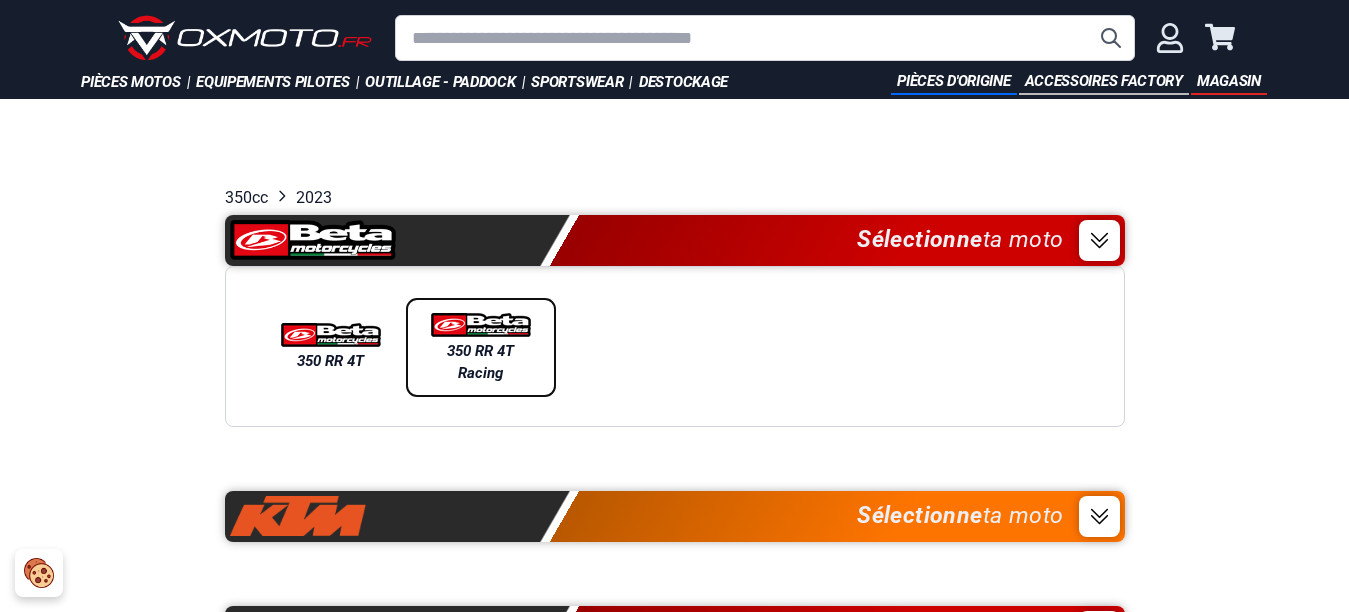 click at bounding box center (481, 325) 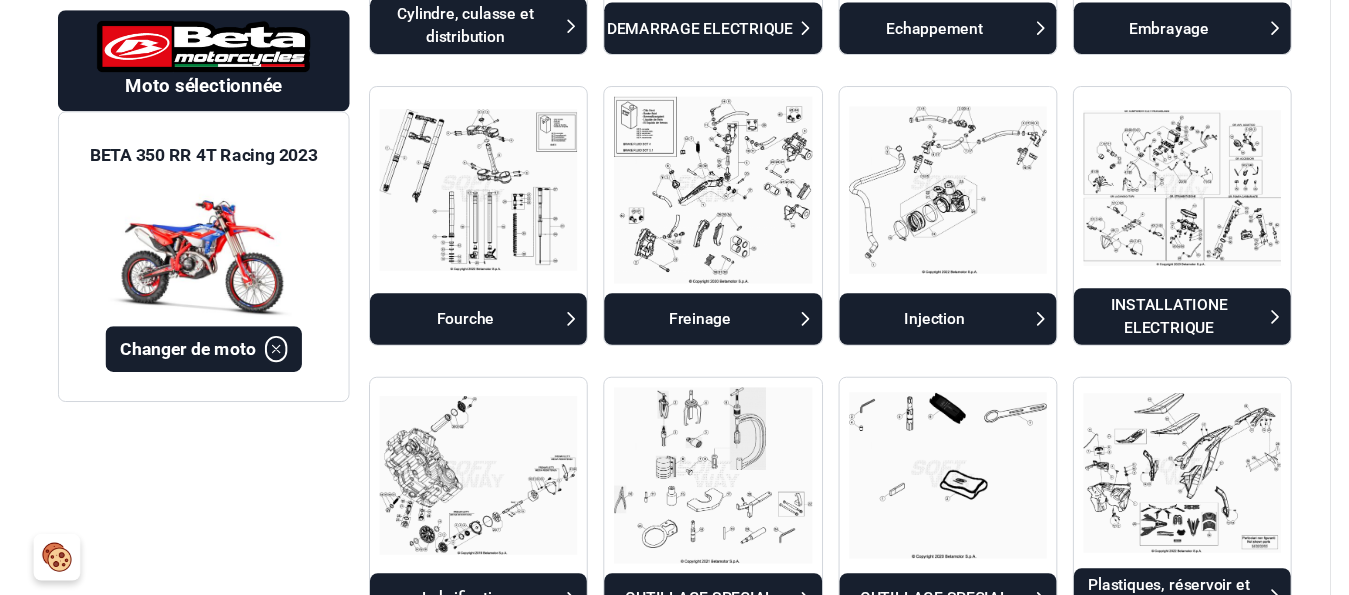 scroll, scrollTop: 1500, scrollLeft: 0, axis: vertical 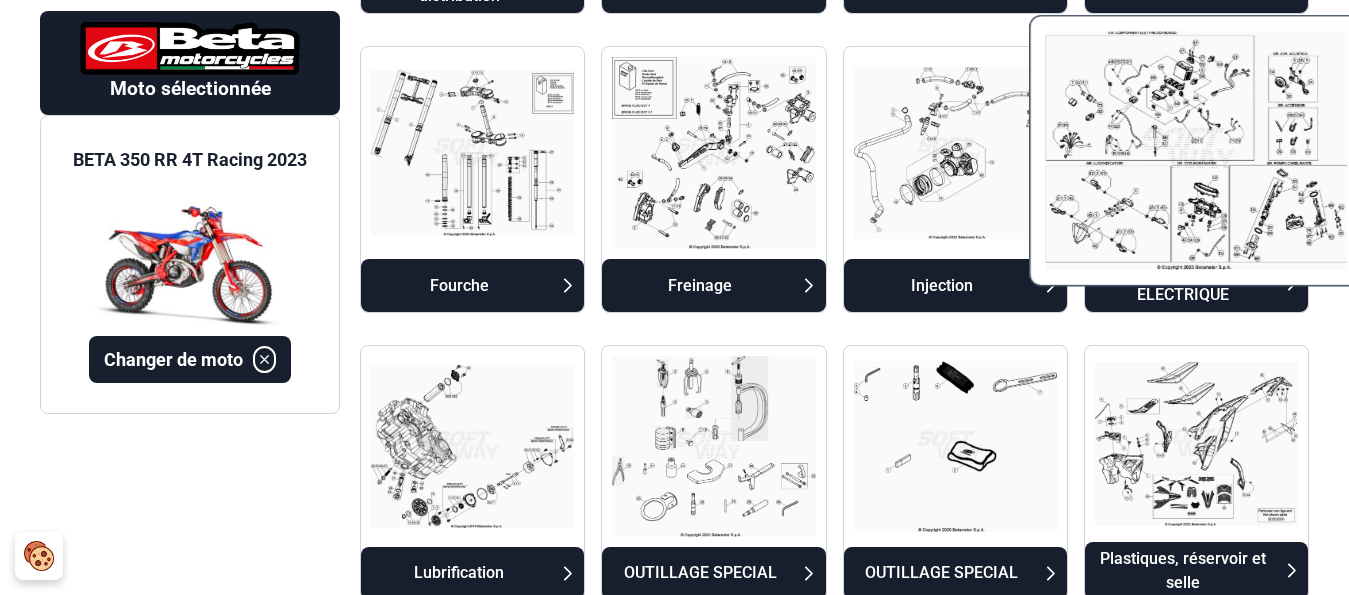 click at bounding box center (1196, 150) 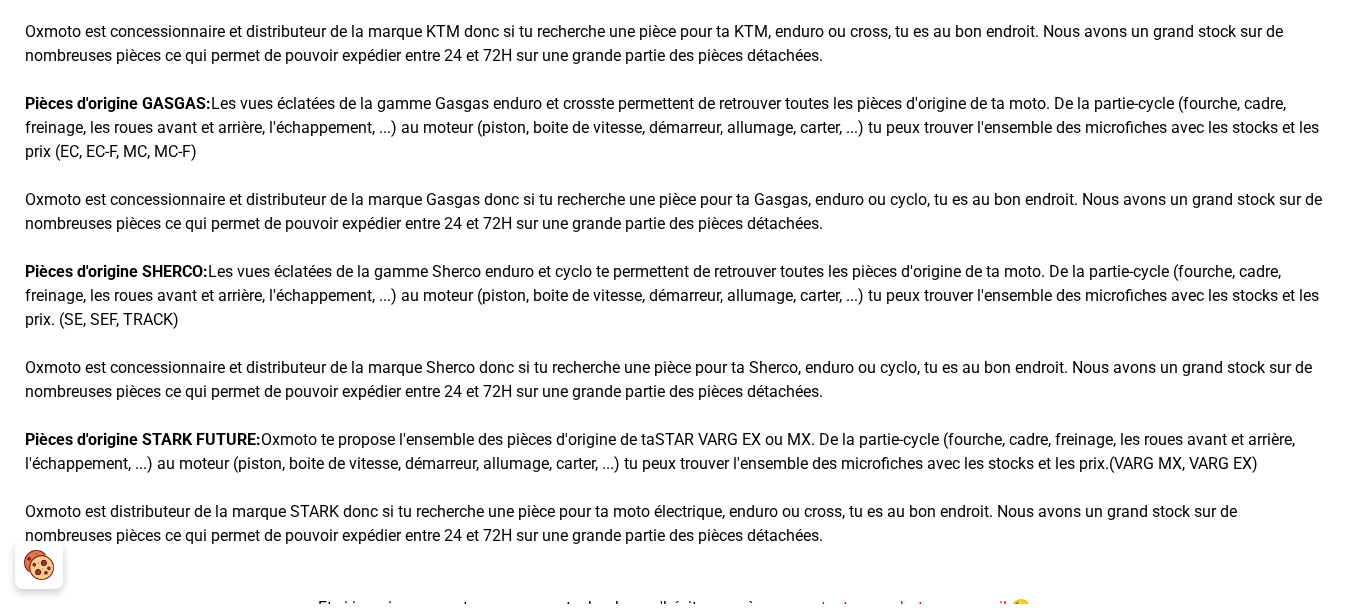 scroll, scrollTop: 165, scrollLeft: 0, axis: vertical 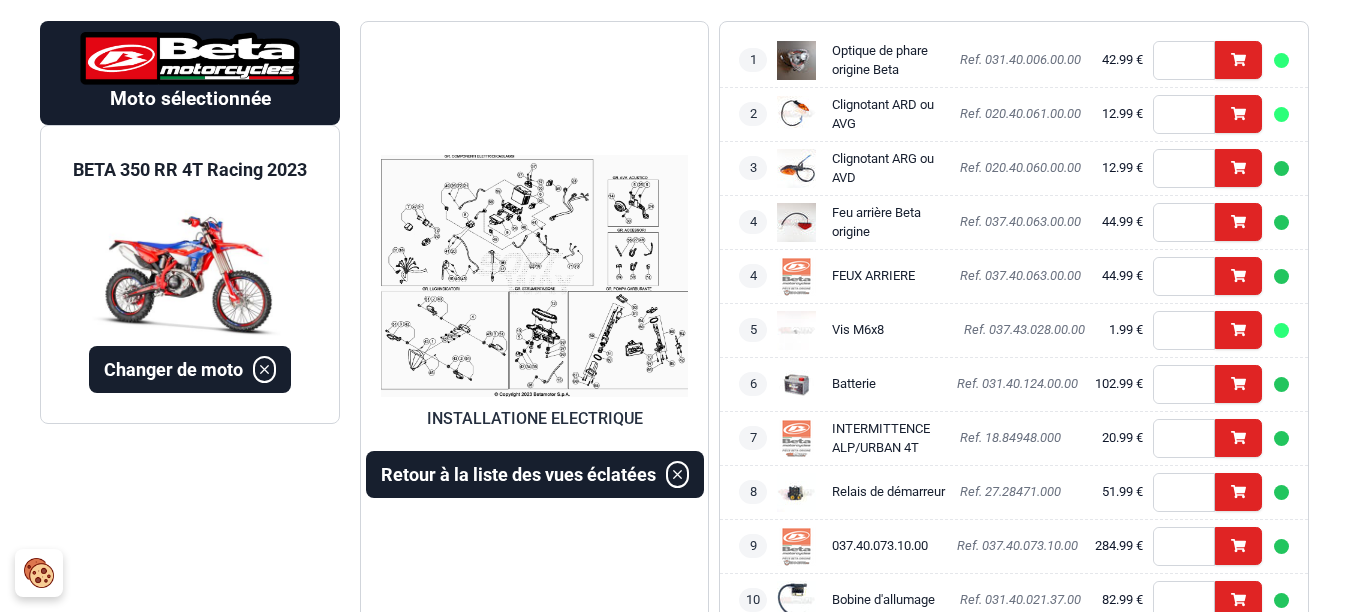 click at bounding box center (534, 276) 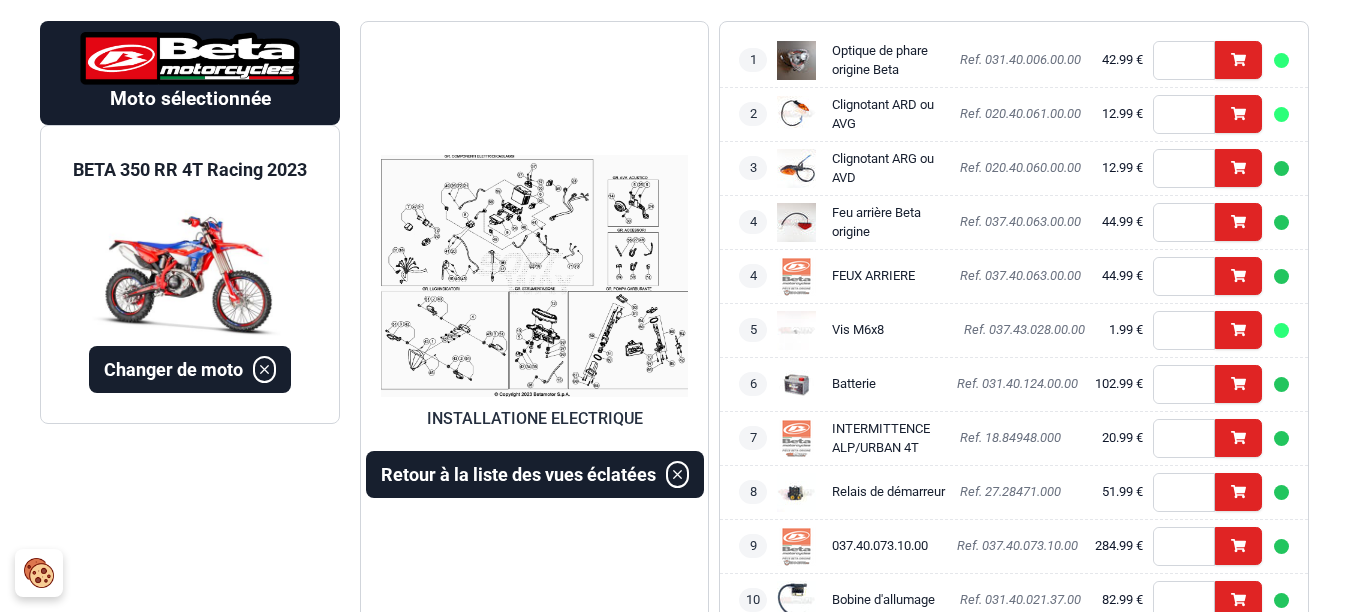 click at bounding box center (534, 276) 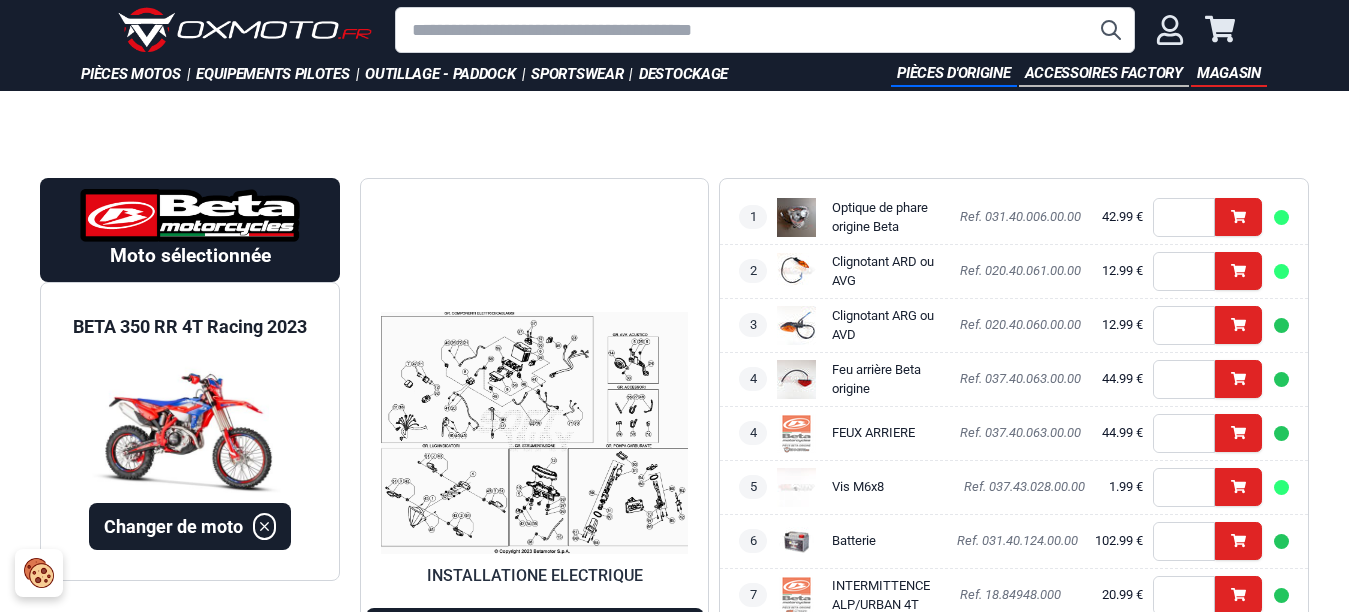 scroll, scrollTop: 0, scrollLeft: 0, axis: both 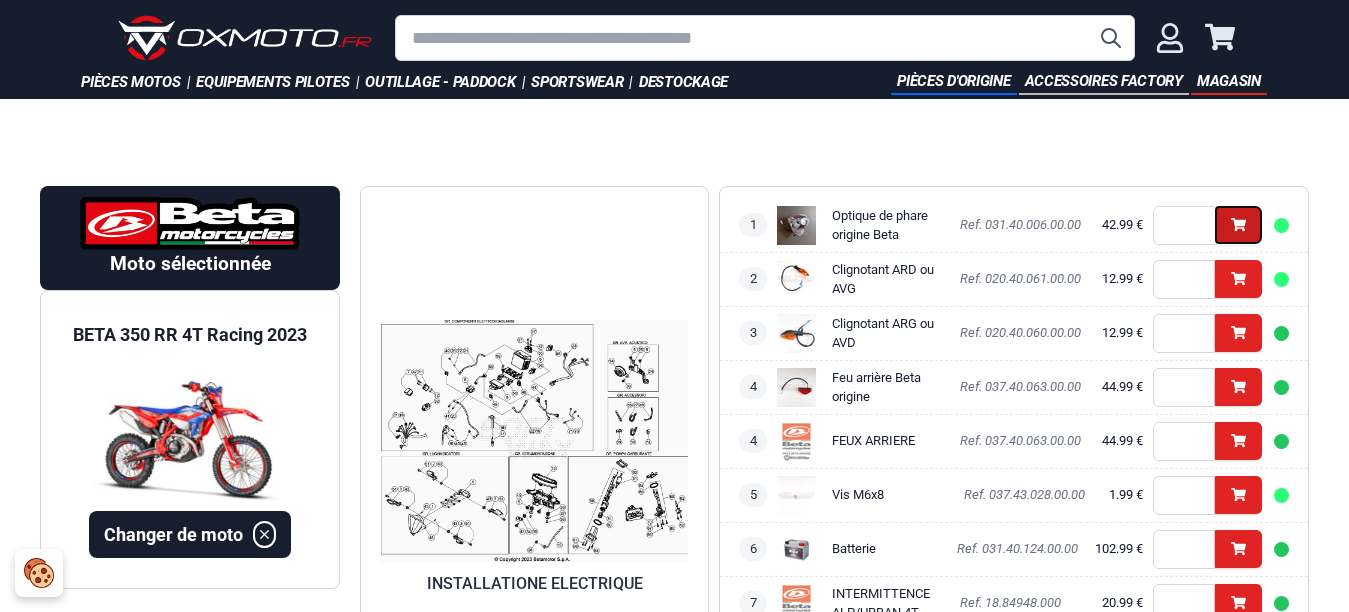 click 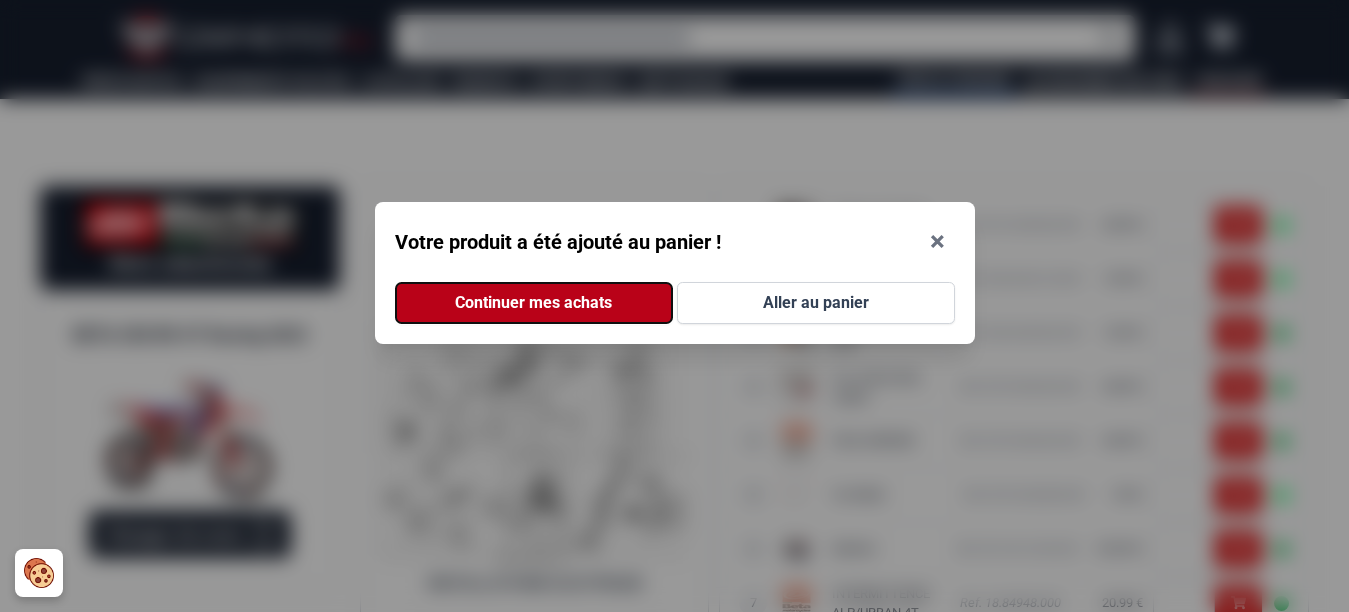 click on "Continuer mes achats" at bounding box center [534, 303] 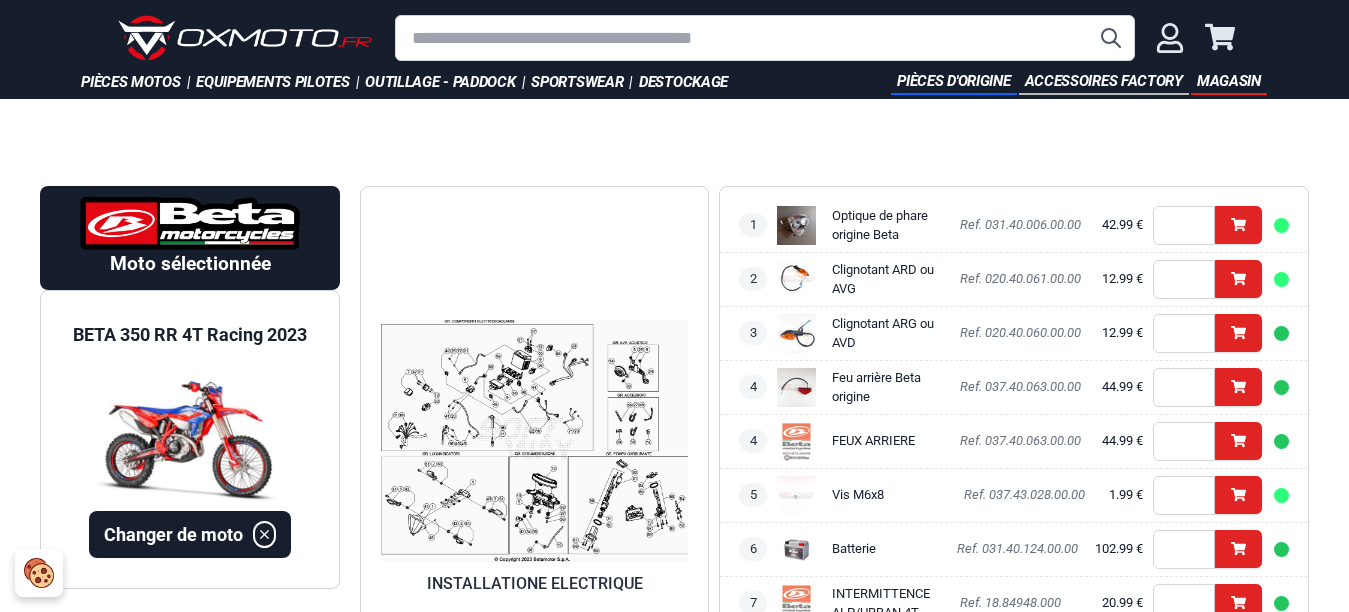 scroll, scrollTop: 1500, scrollLeft: 0, axis: vertical 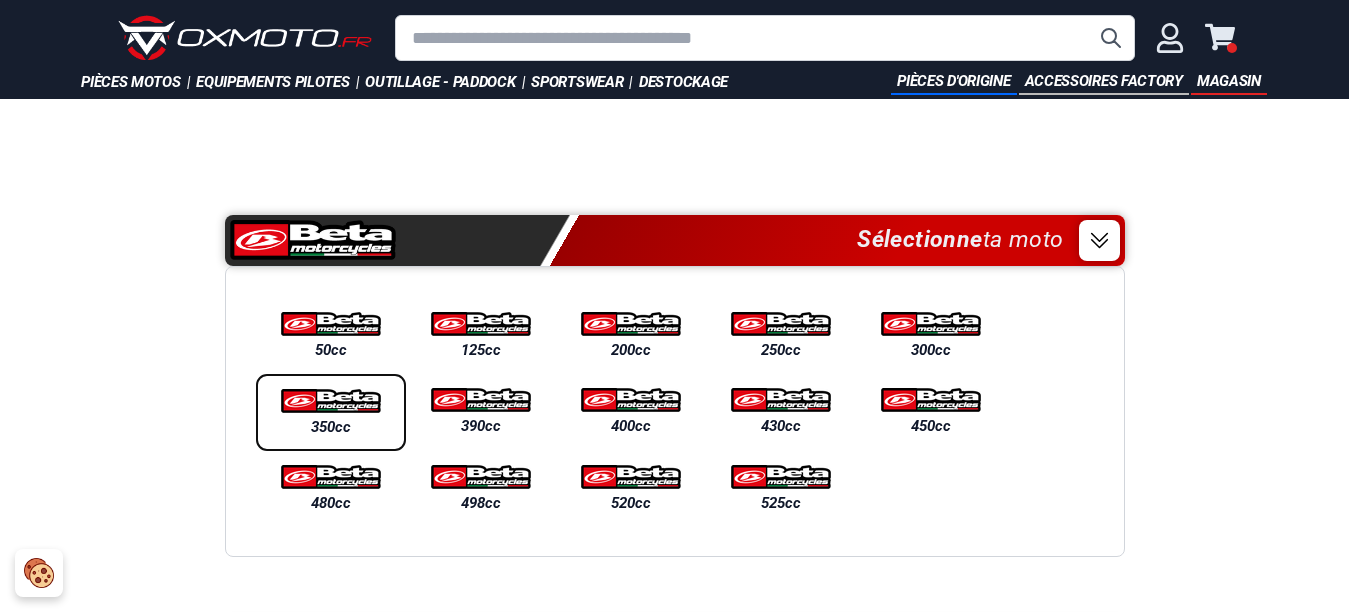 click on "350cc" at bounding box center (331, 427) 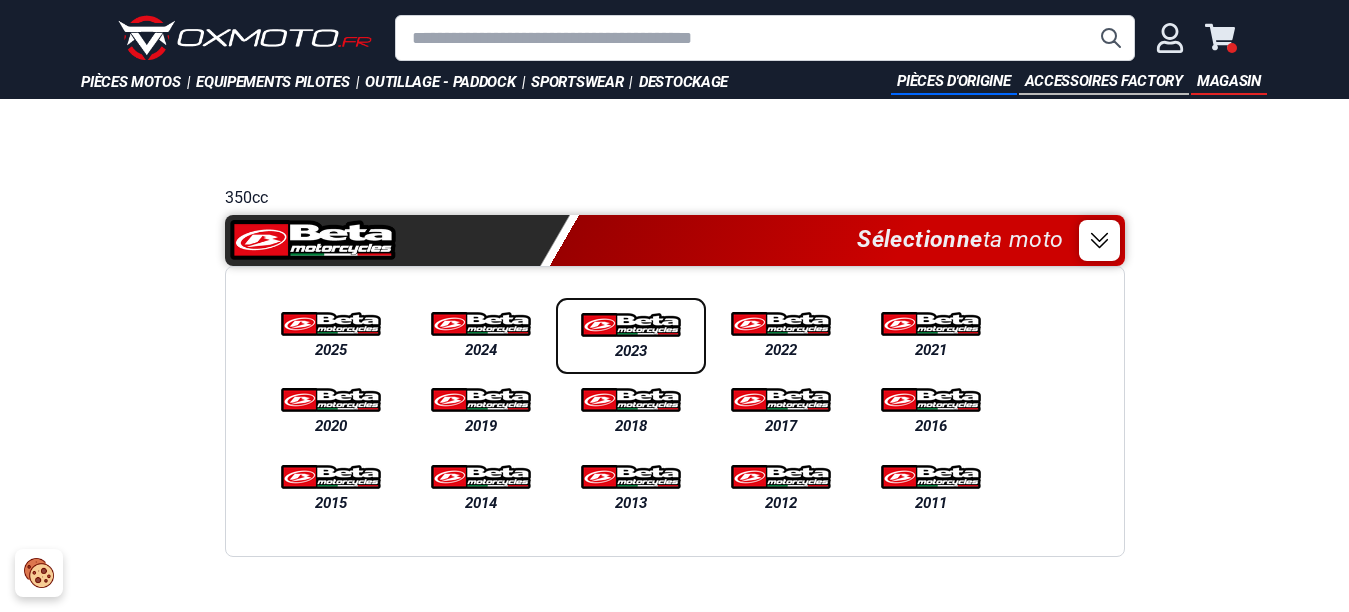 click at bounding box center (631, 325) 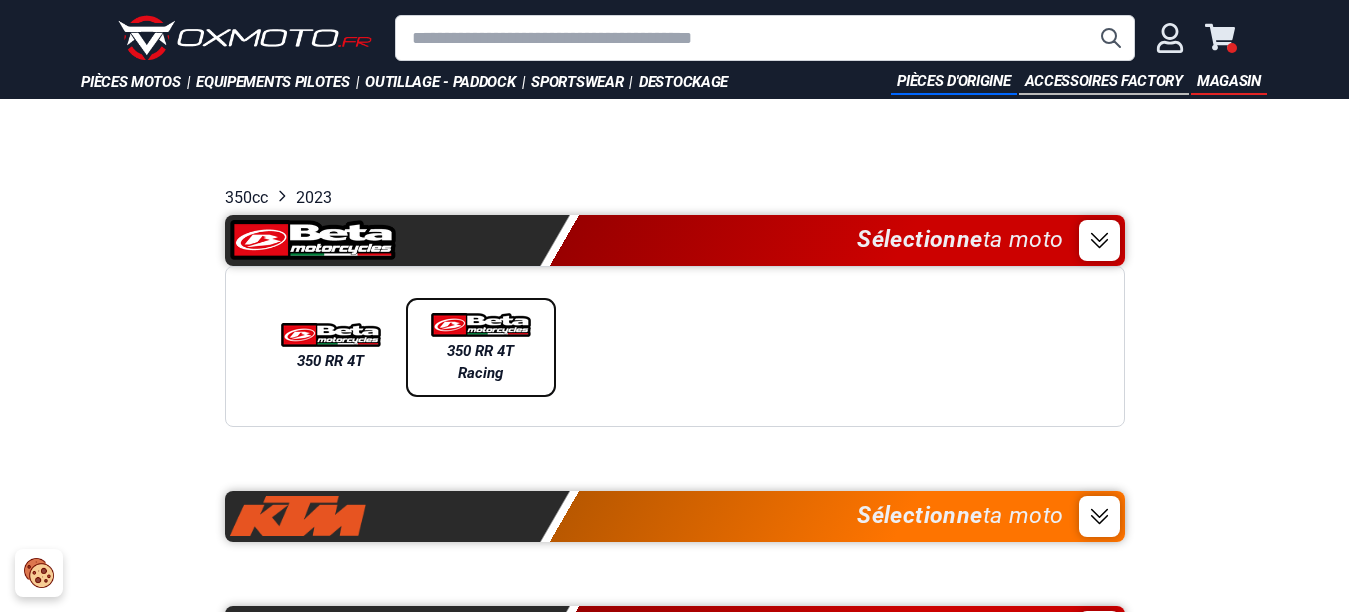 click on "350 RR 4T Racing" at bounding box center (481, 362) 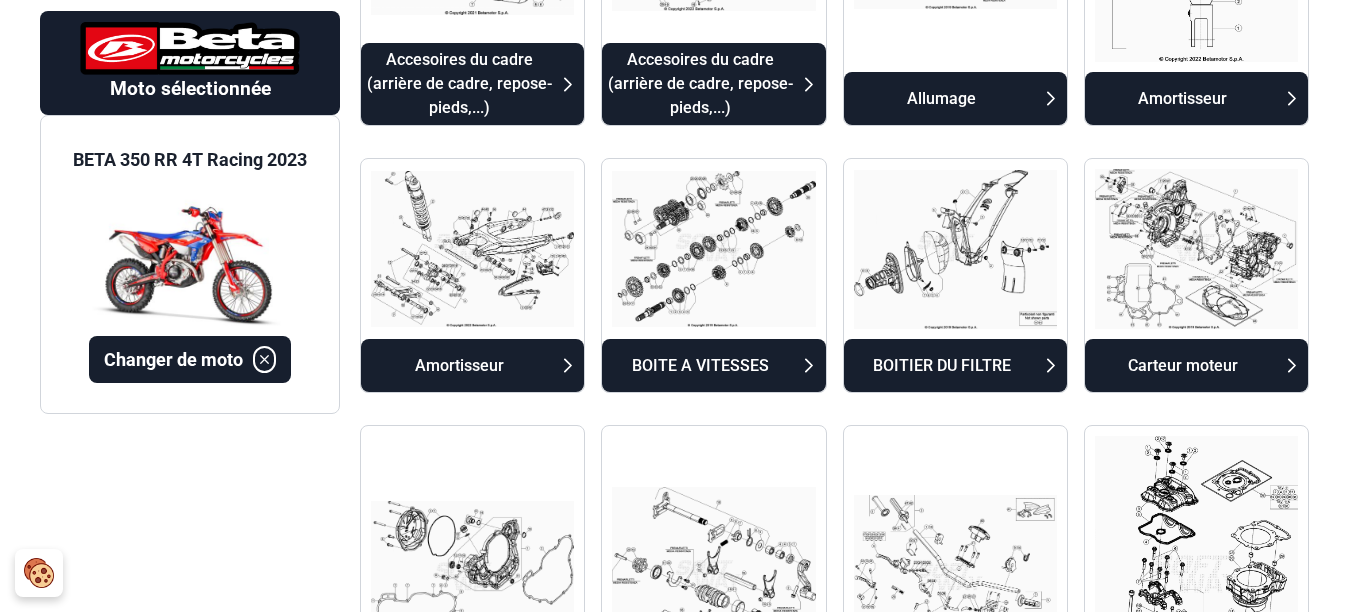 scroll, scrollTop: 0, scrollLeft: 0, axis: both 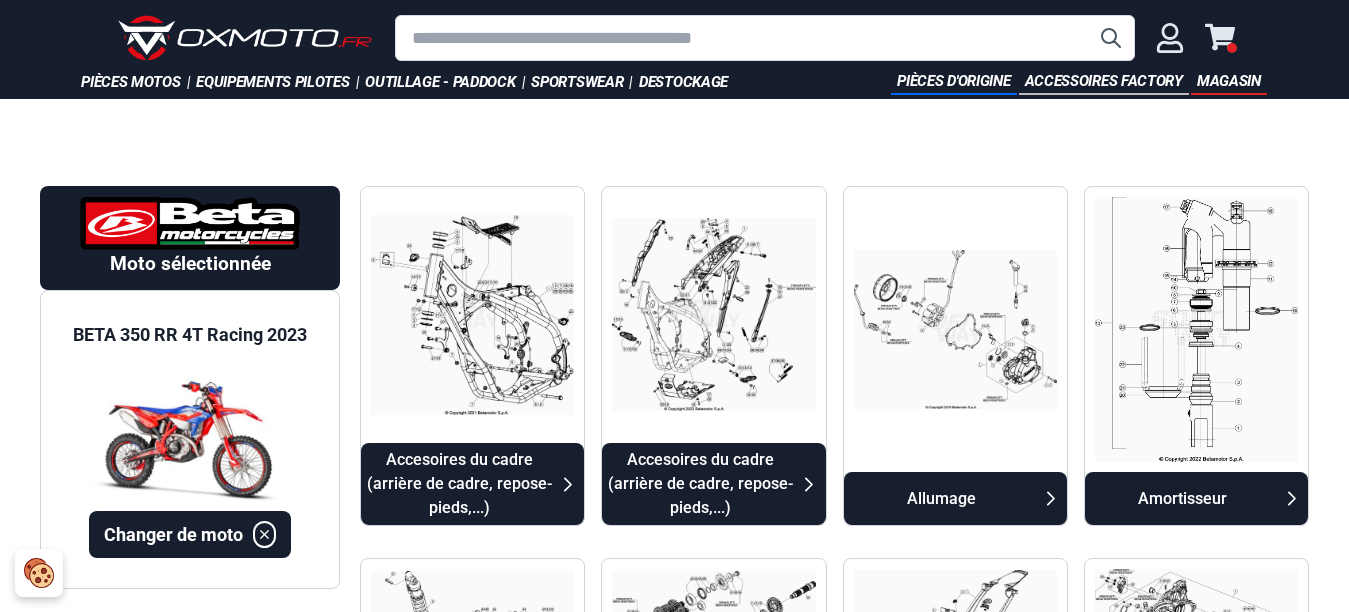 click at bounding box center (765, 38) 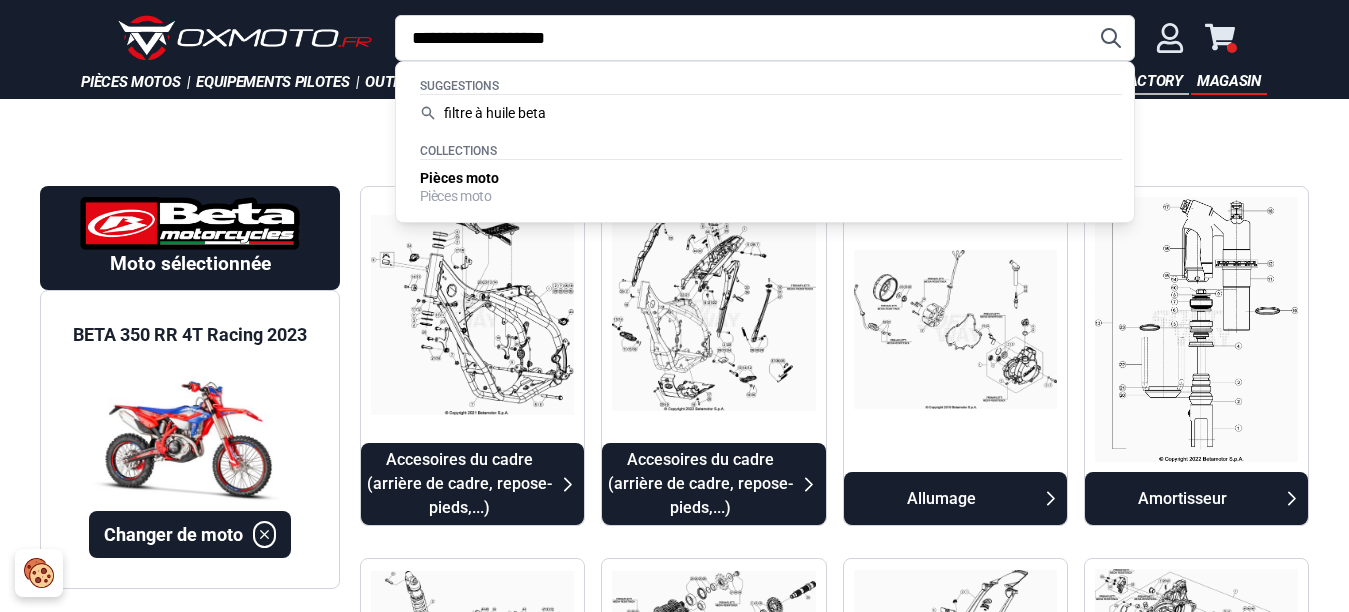 type on "**********" 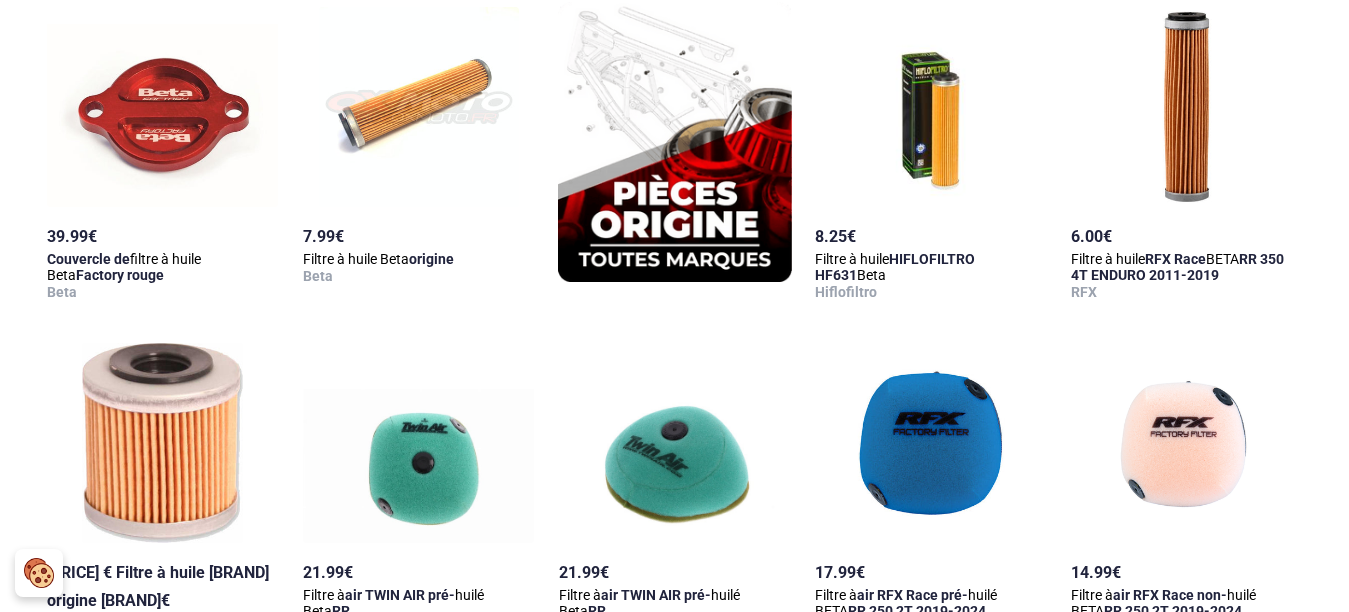 scroll, scrollTop: 300, scrollLeft: 0, axis: vertical 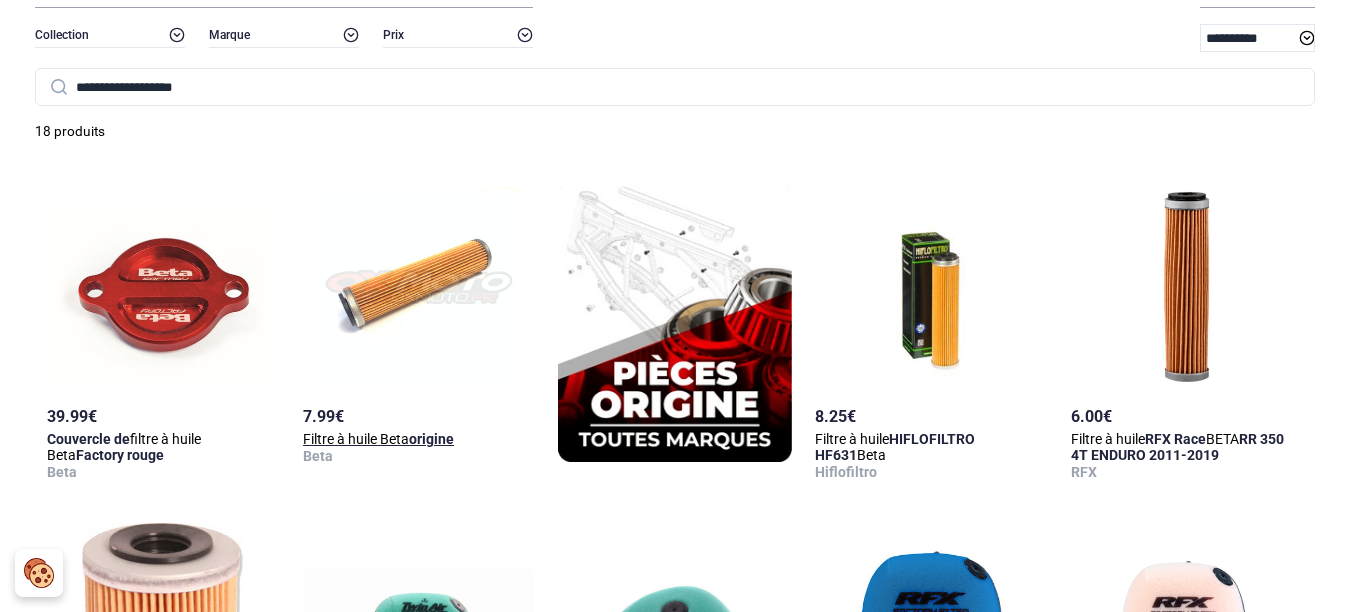 click at bounding box center [419, 287] 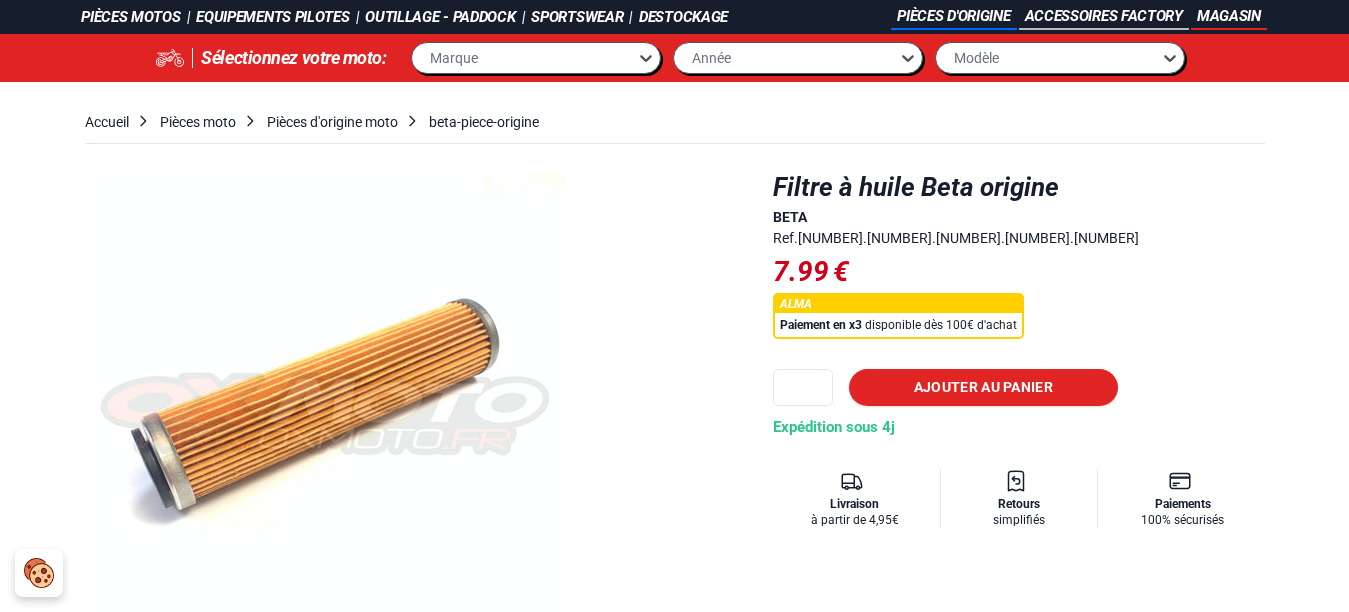 scroll, scrollTop: 100, scrollLeft: 0, axis: vertical 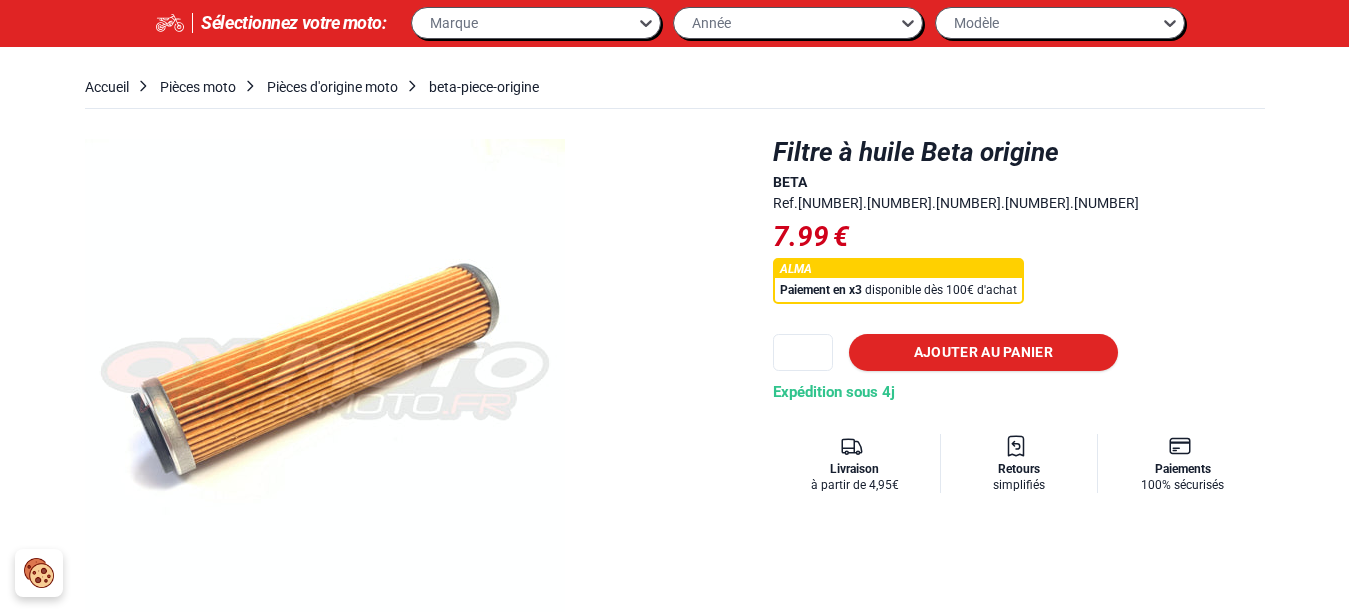 click on "*" at bounding box center (803, 352) 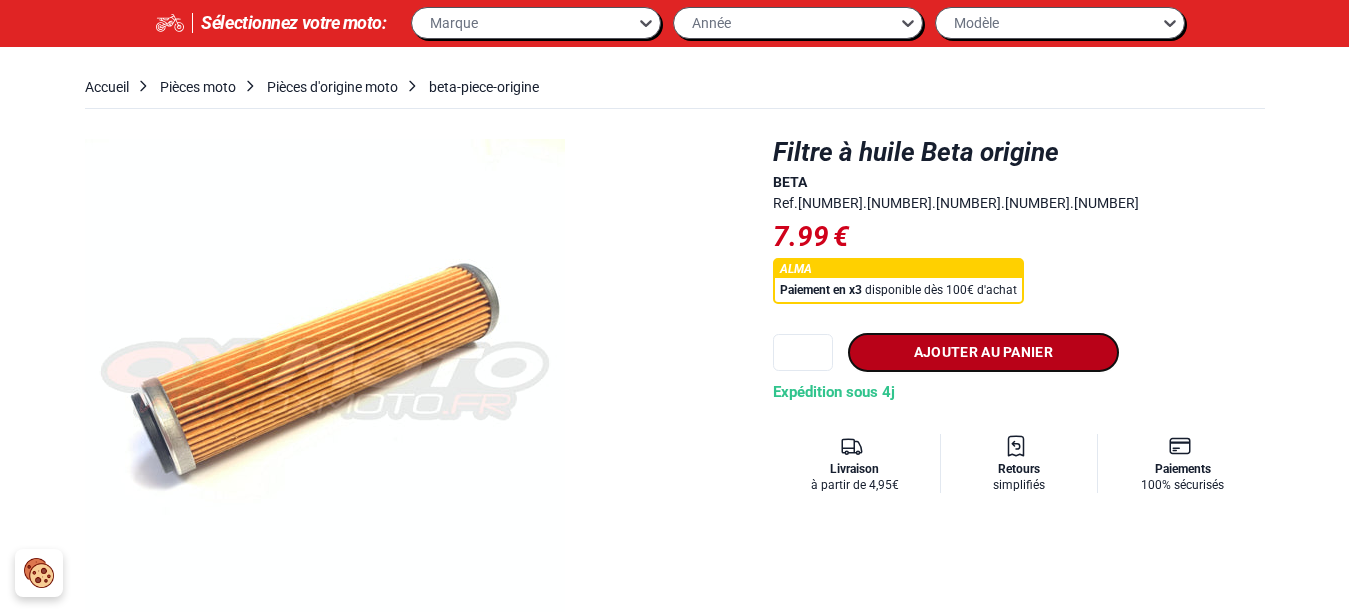 click on "Ajouter au panier" at bounding box center [983, 352] 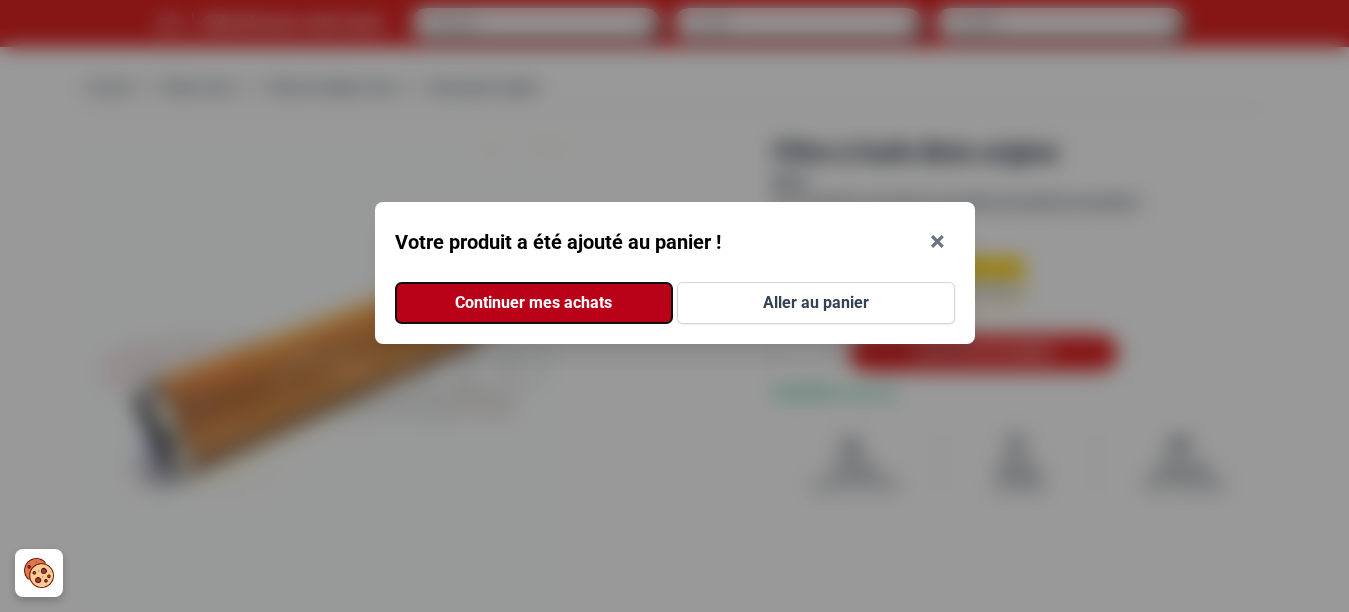click on "Continuer mes achats" at bounding box center [534, 303] 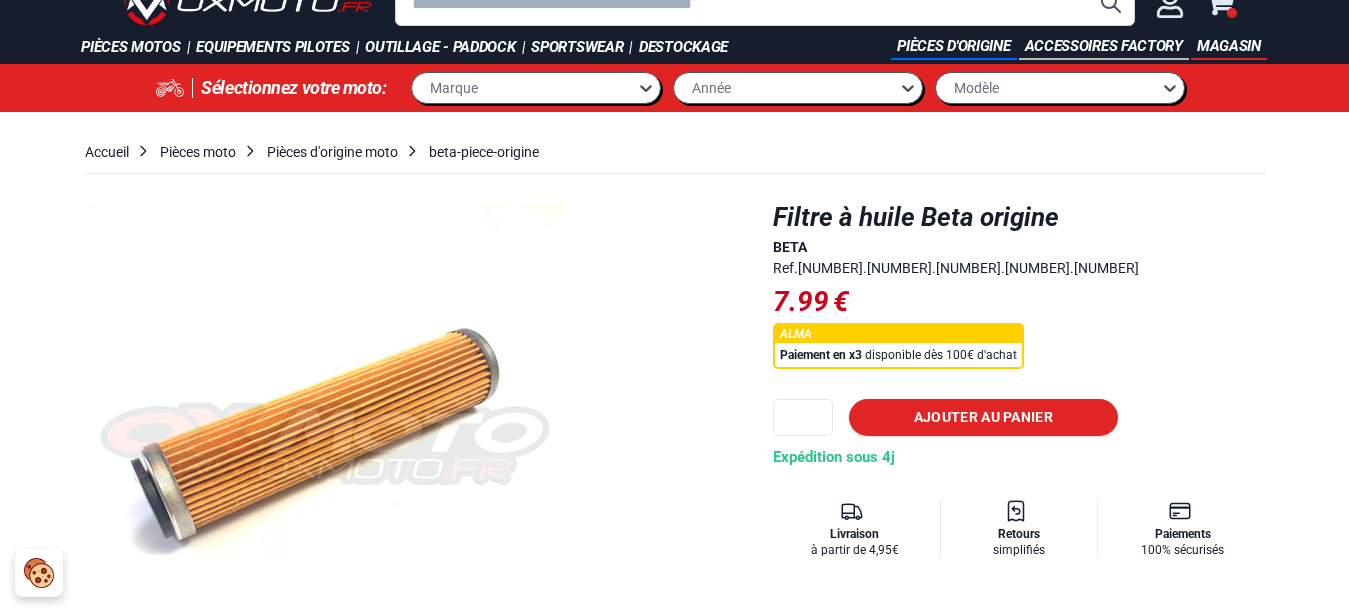 scroll, scrollTop: 0, scrollLeft: 0, axis: both 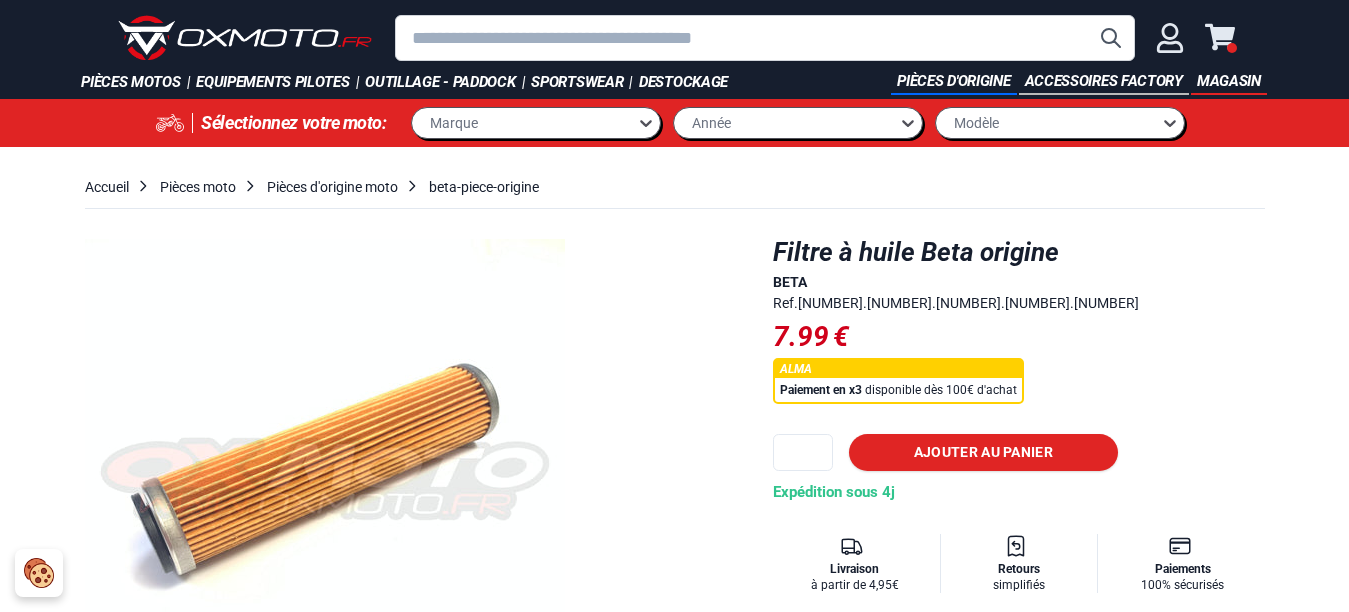 click at bounding box center [245, 38] 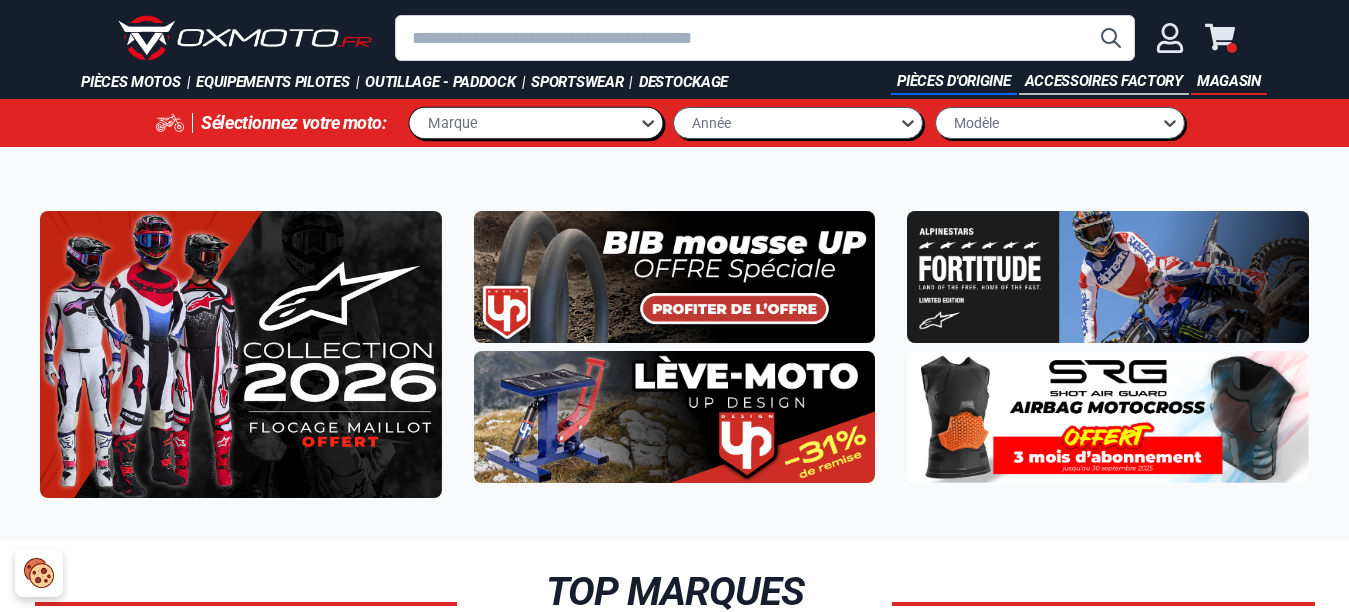 scroll, scrollTop: 0, scrollLeft: 0, axis: both 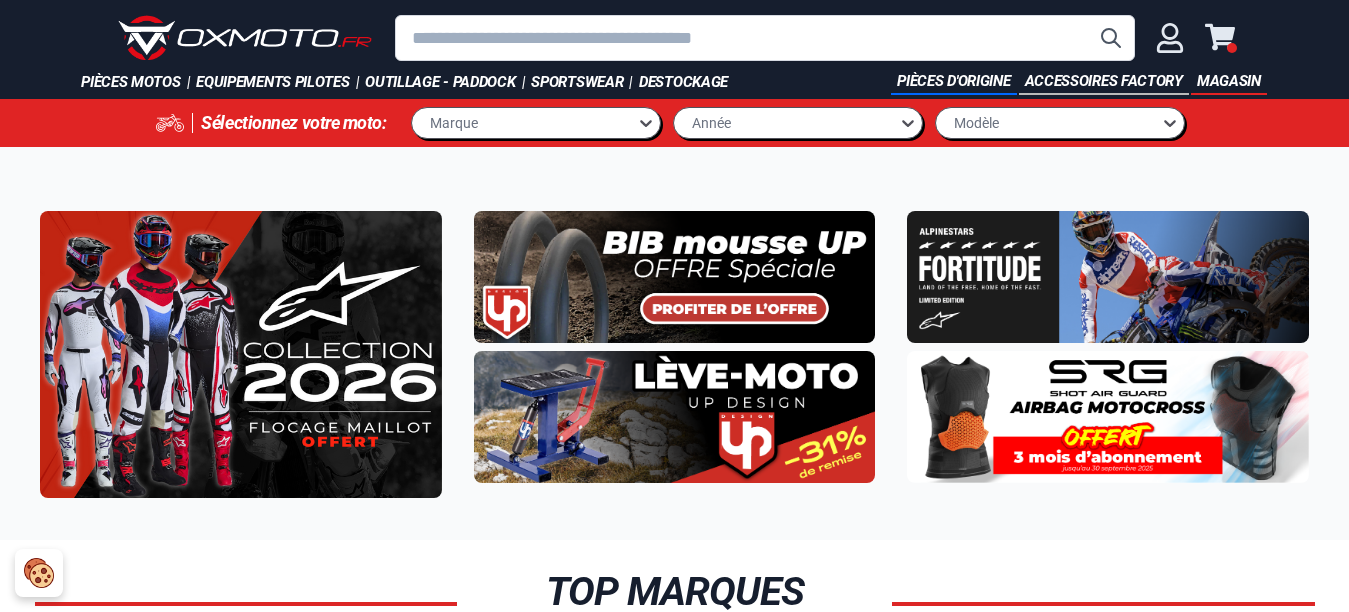 click at bounding box center (765, 38) 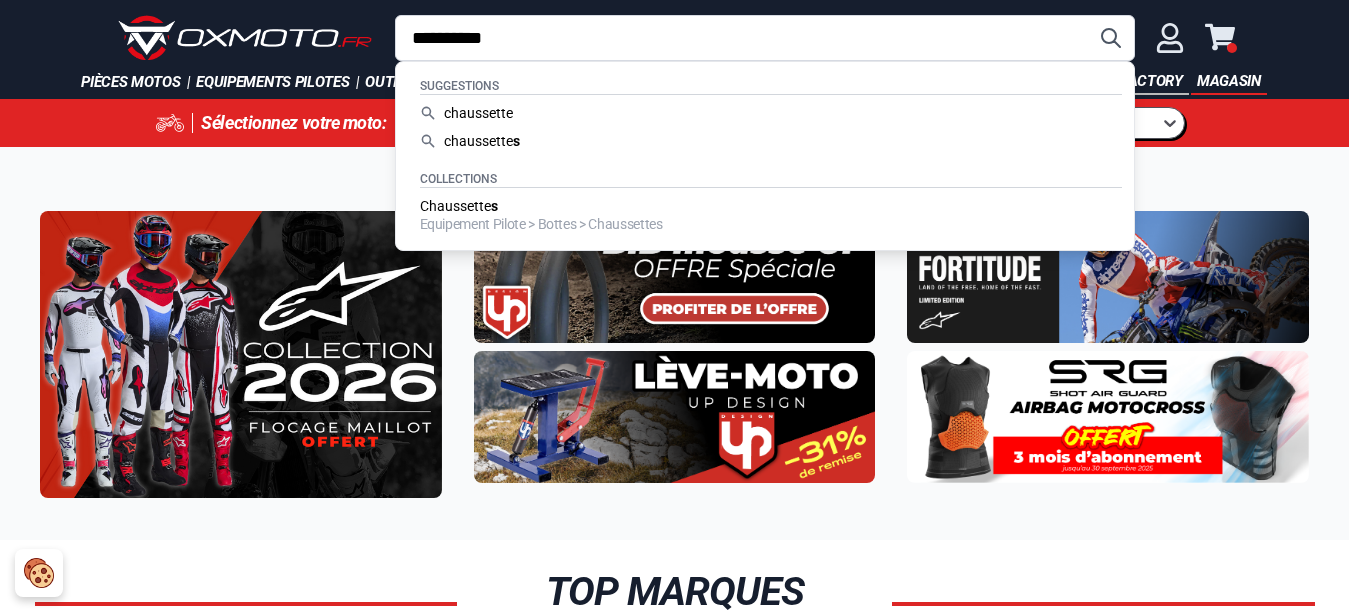 type on "**********" 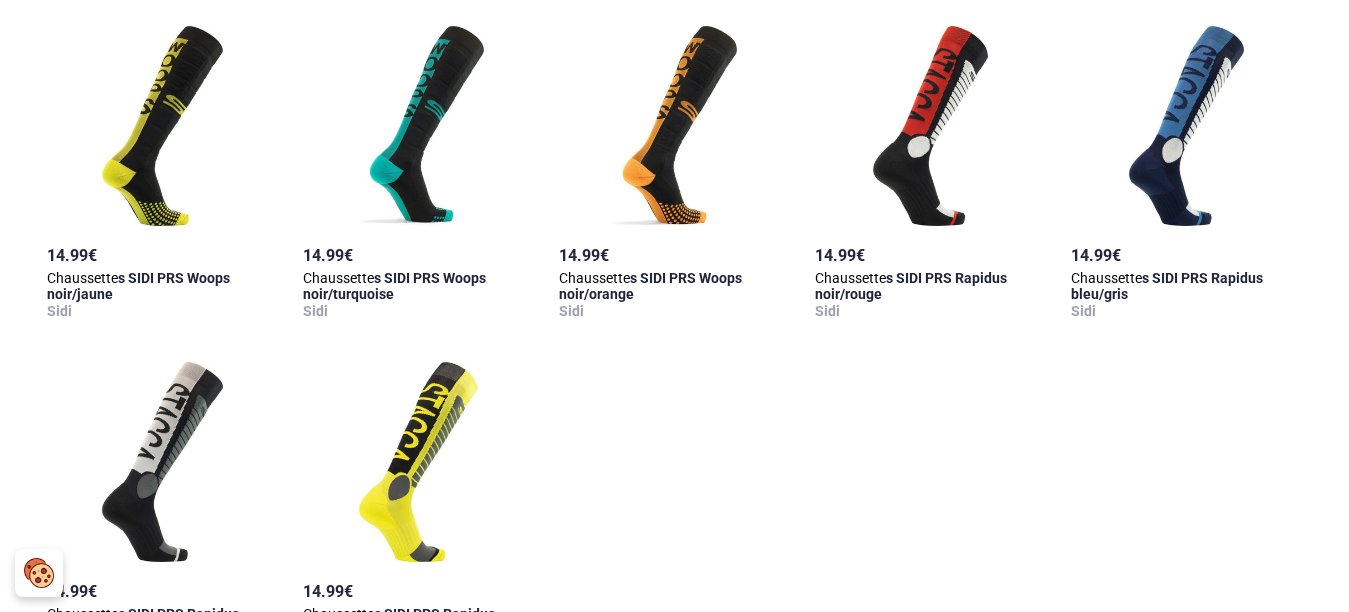 scroll, scrollTop: 1800, scrollLeft: 0, axis: vertical 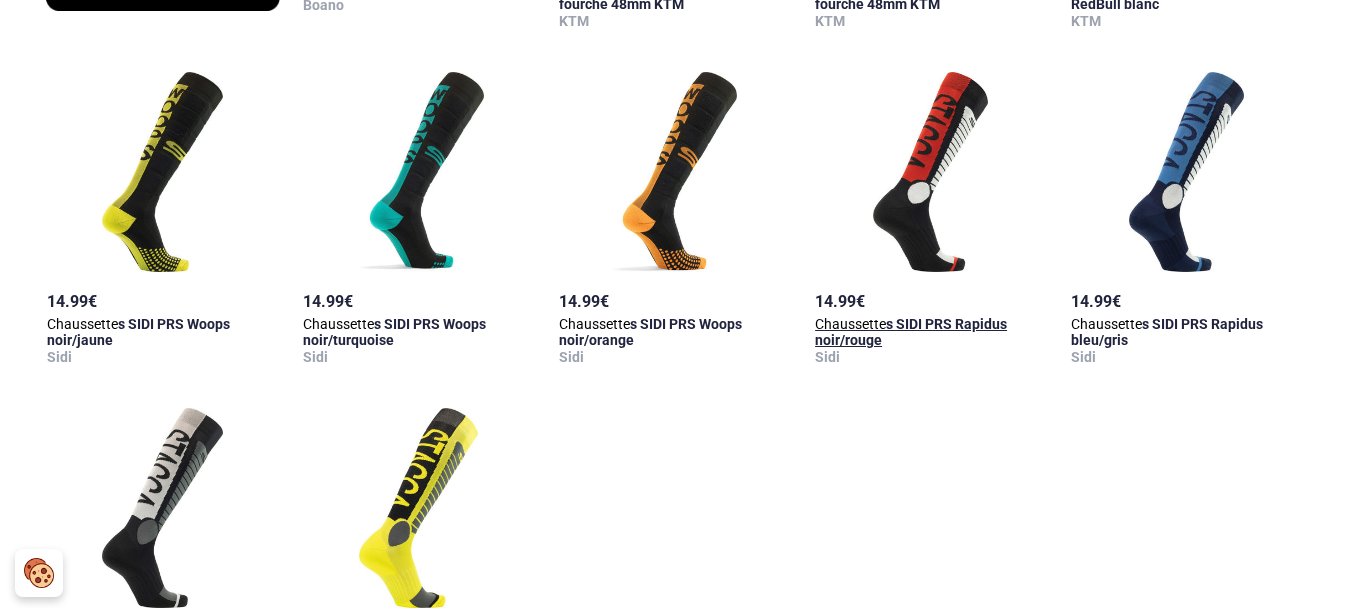 click at bounding box center (931, 172) 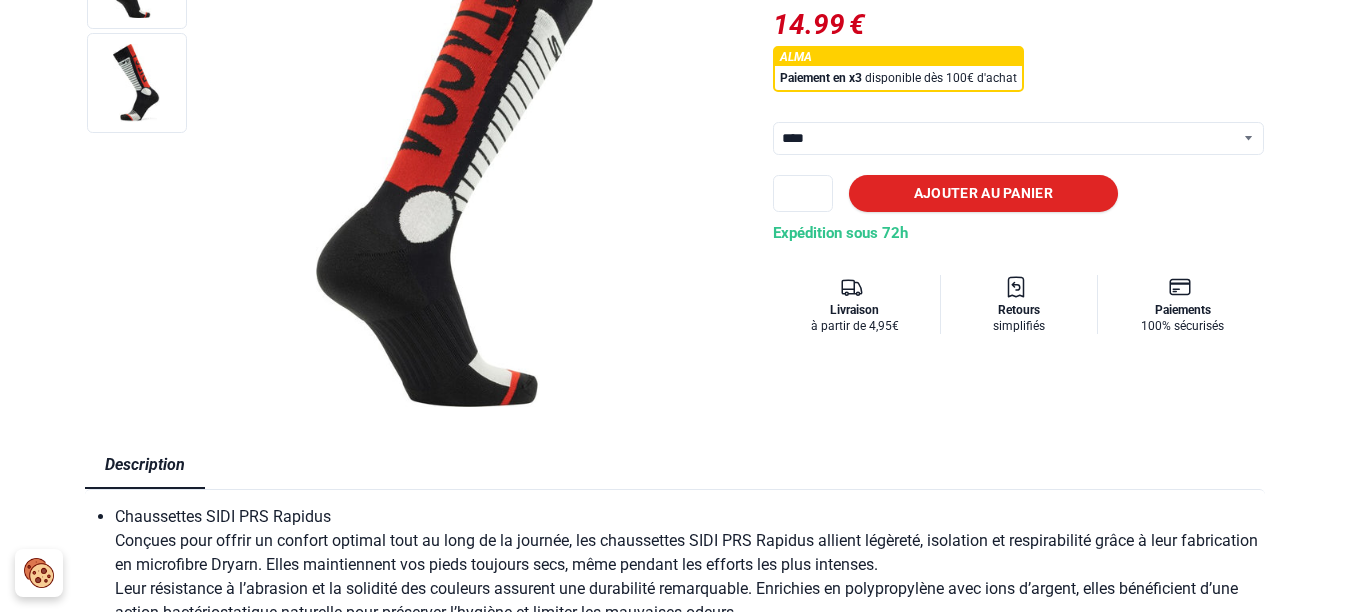 scroll, scrollTop: 311, scrollLeft: 0, axis: vertical 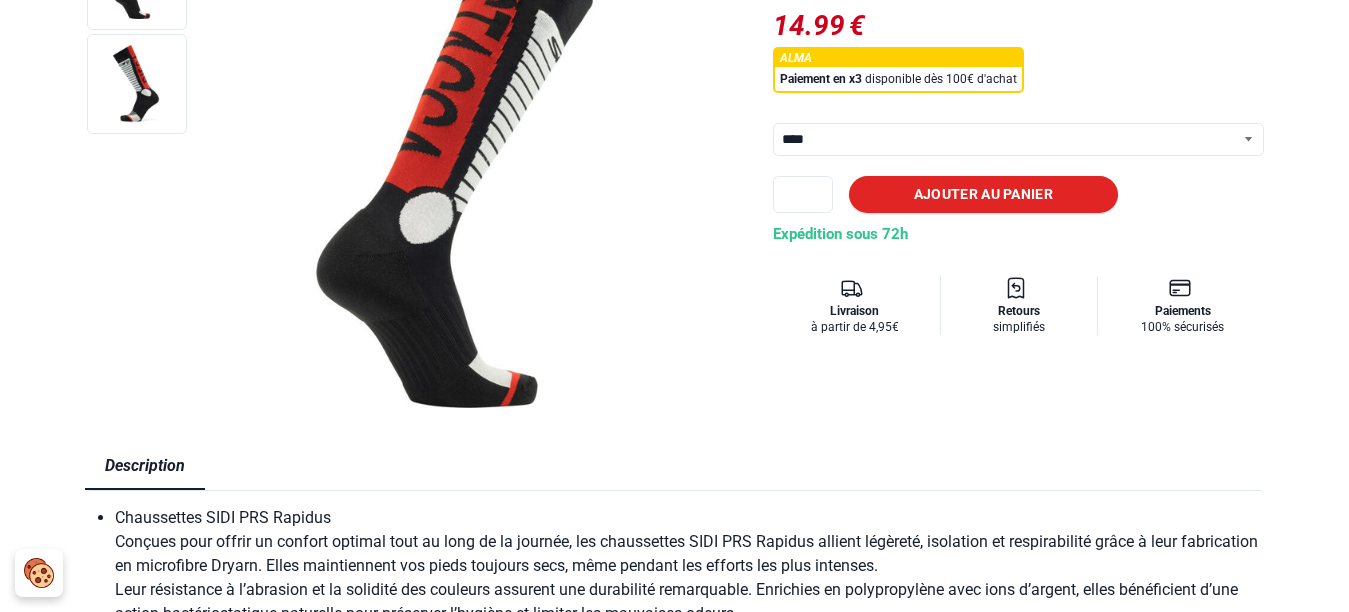 click on "**********" at bounding box center [1019, 139] 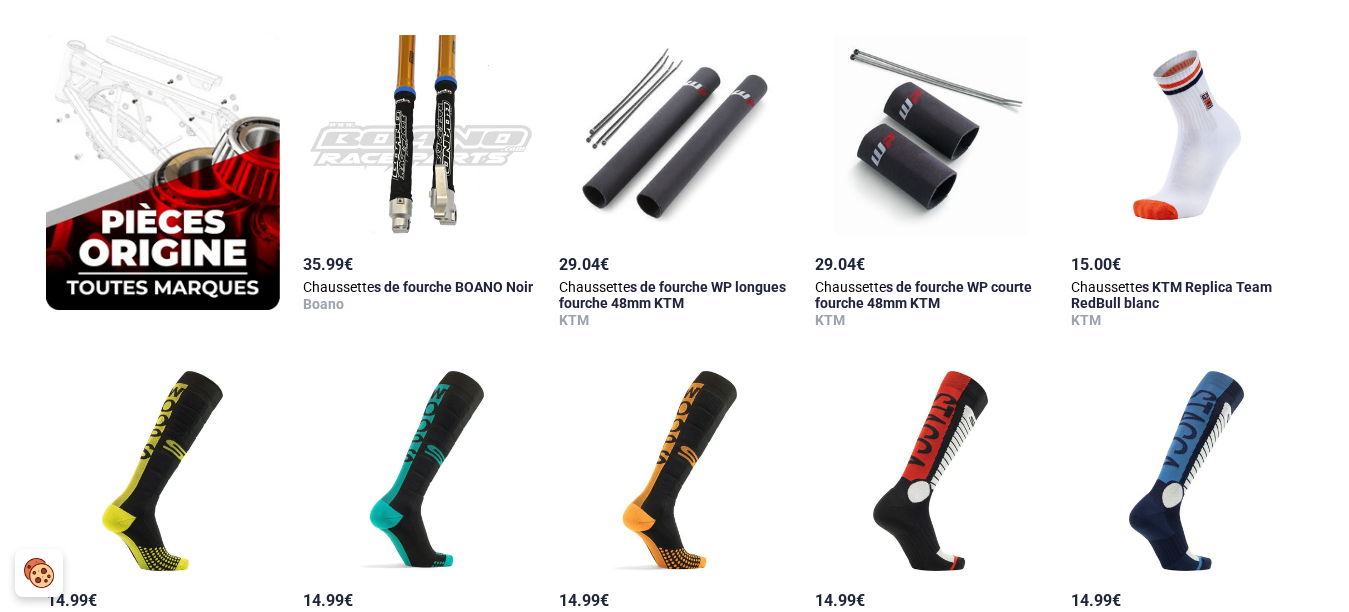 scroll, scrollTop: 1800, scrollLeft: 0, axis: vertical 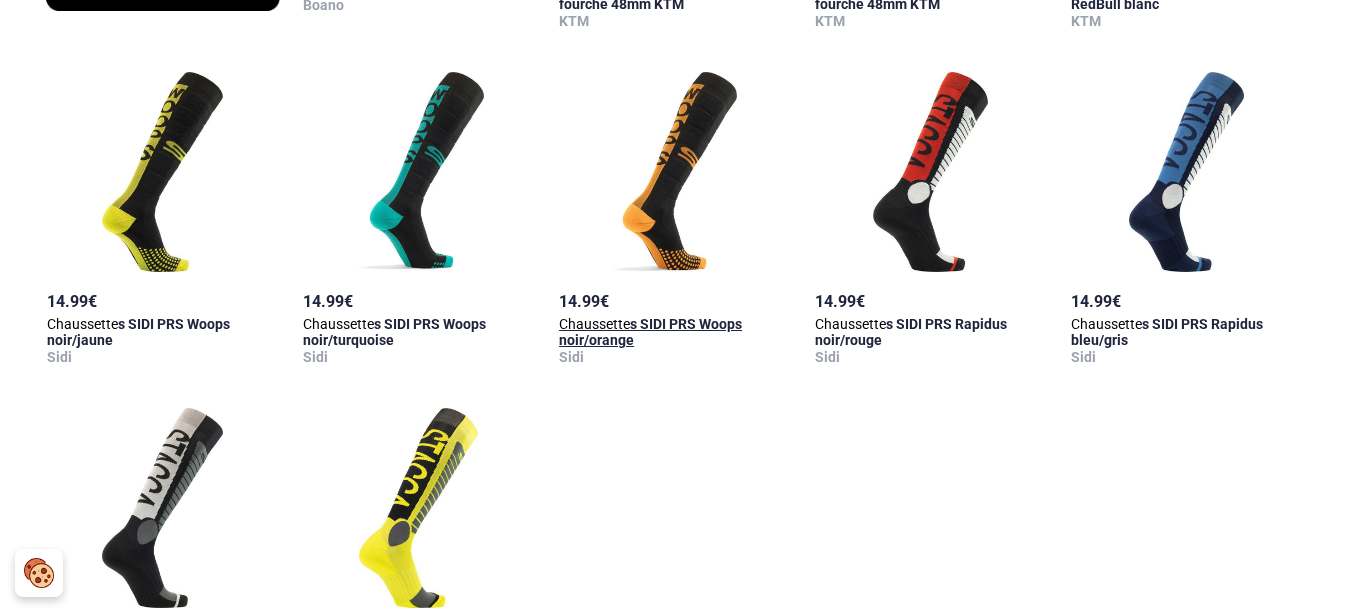click at bounding box center (674, 172) 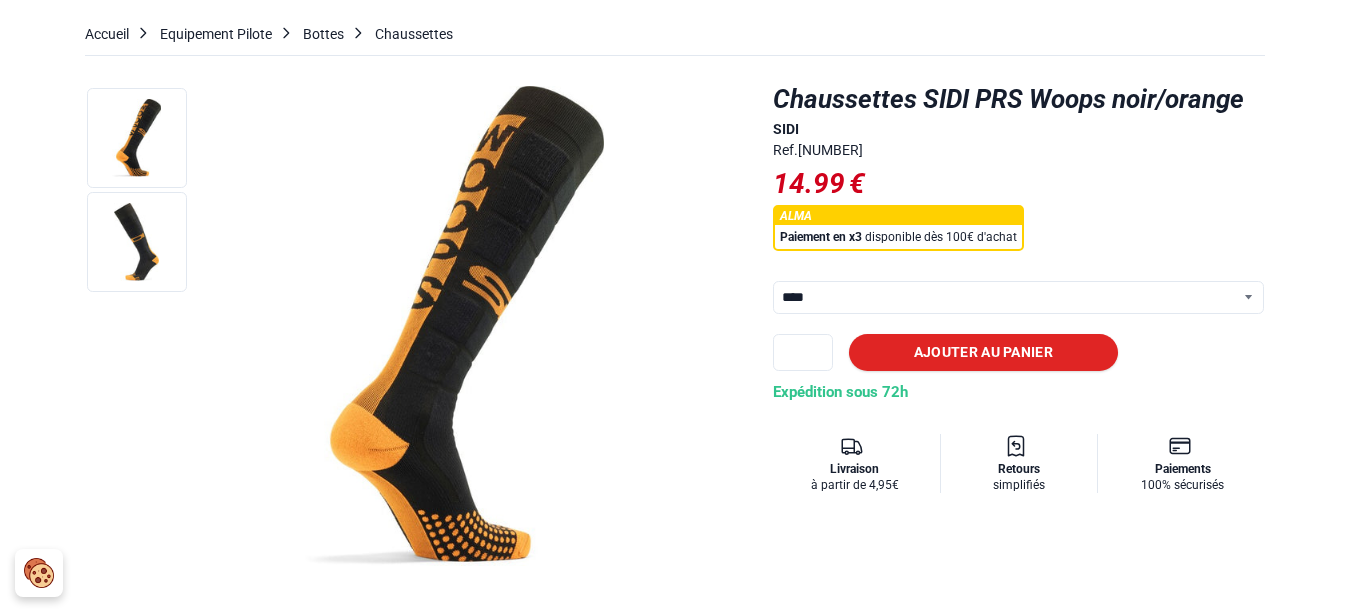 scroll, scrollTop: 0, scrollLeft: 0, axis: both 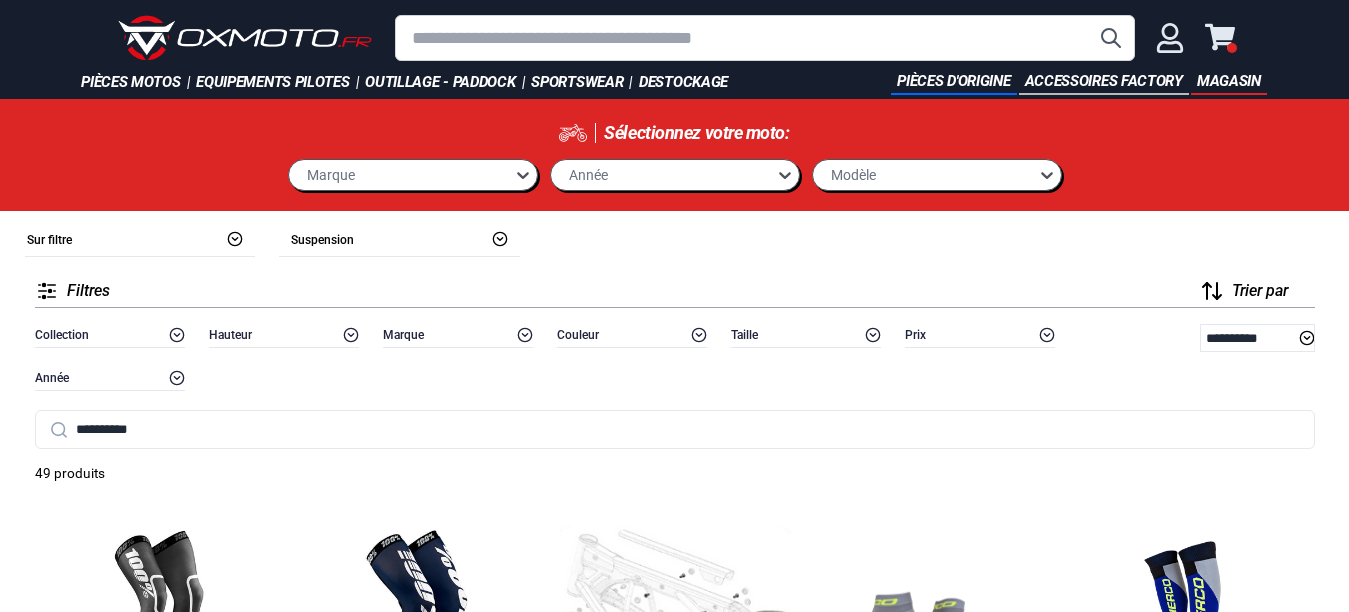 click at bounding box center (1186, 1972) 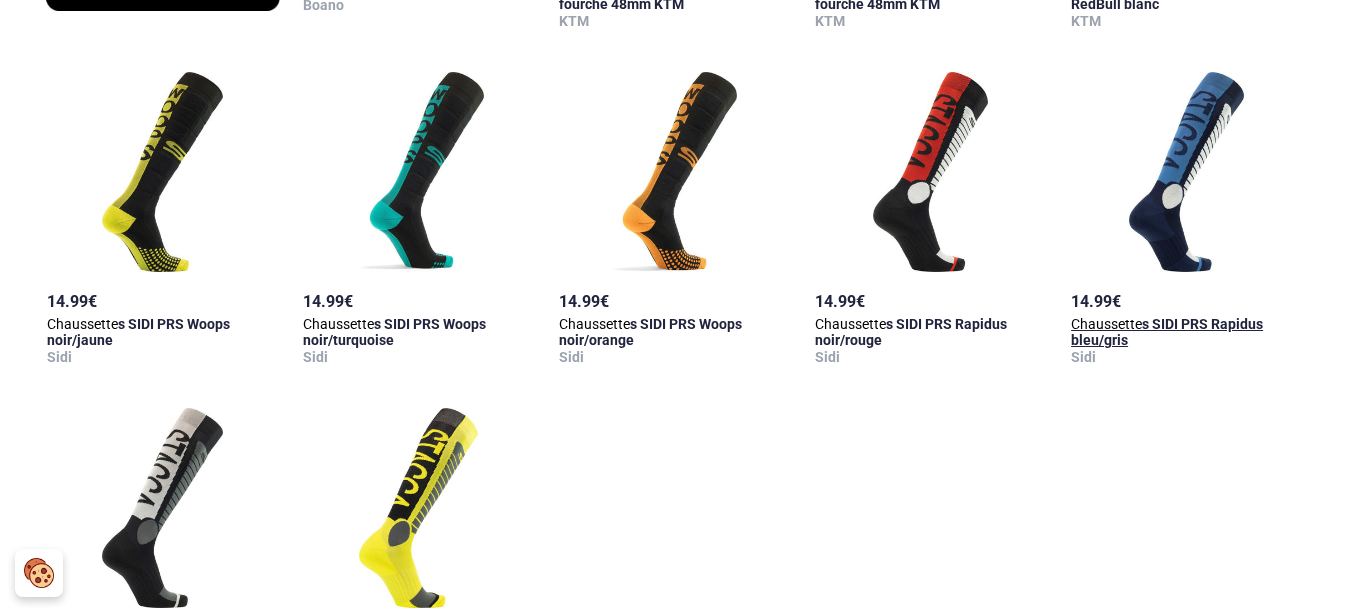 scroll, scrollTop: 1800, scrollLeft: 0, axis: vertical 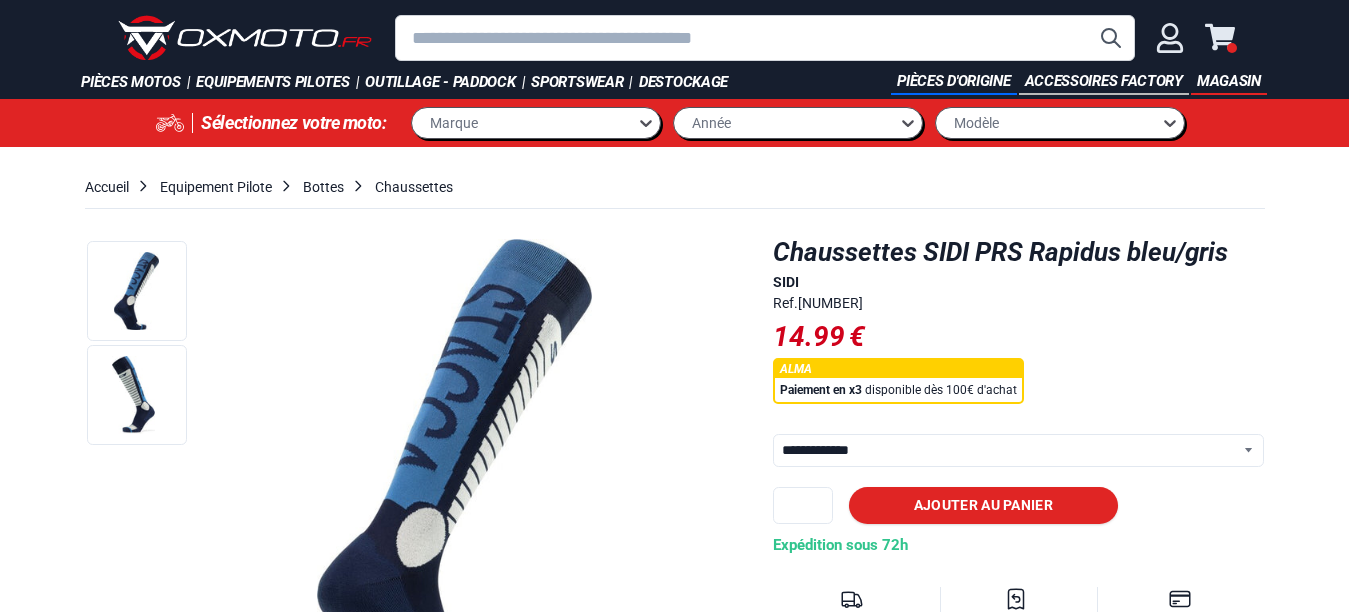 select on "**********" 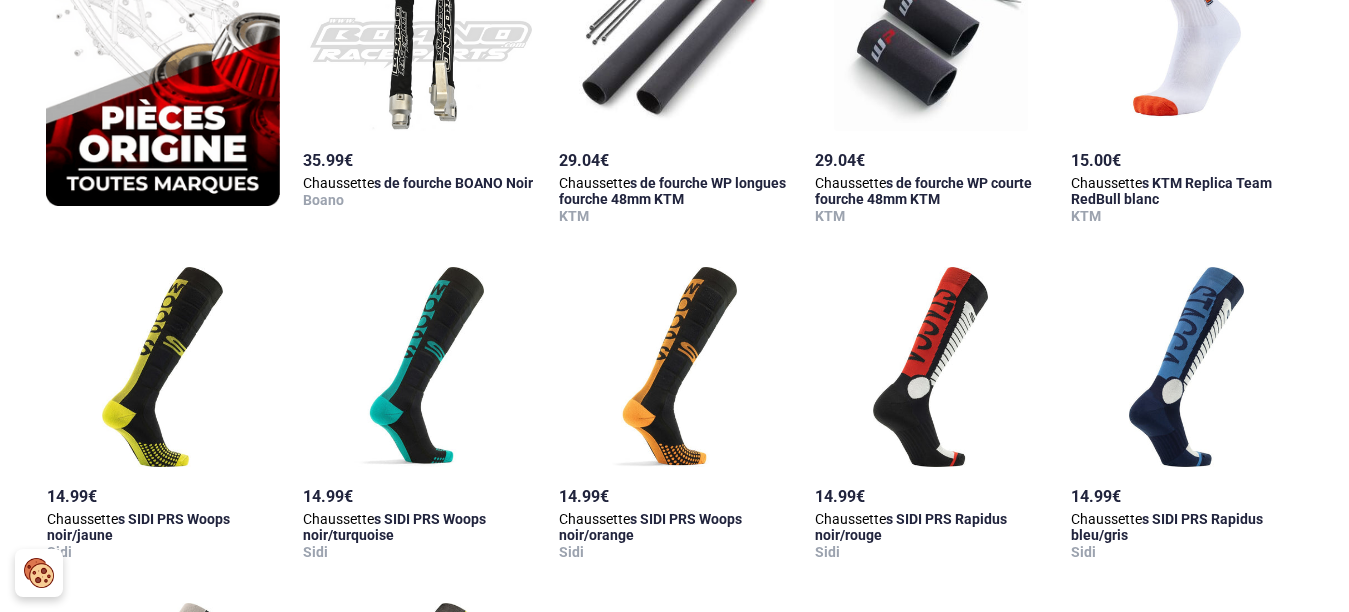 scroll, scrollTop: 1805, scrollLeft: 0, axis: vertical 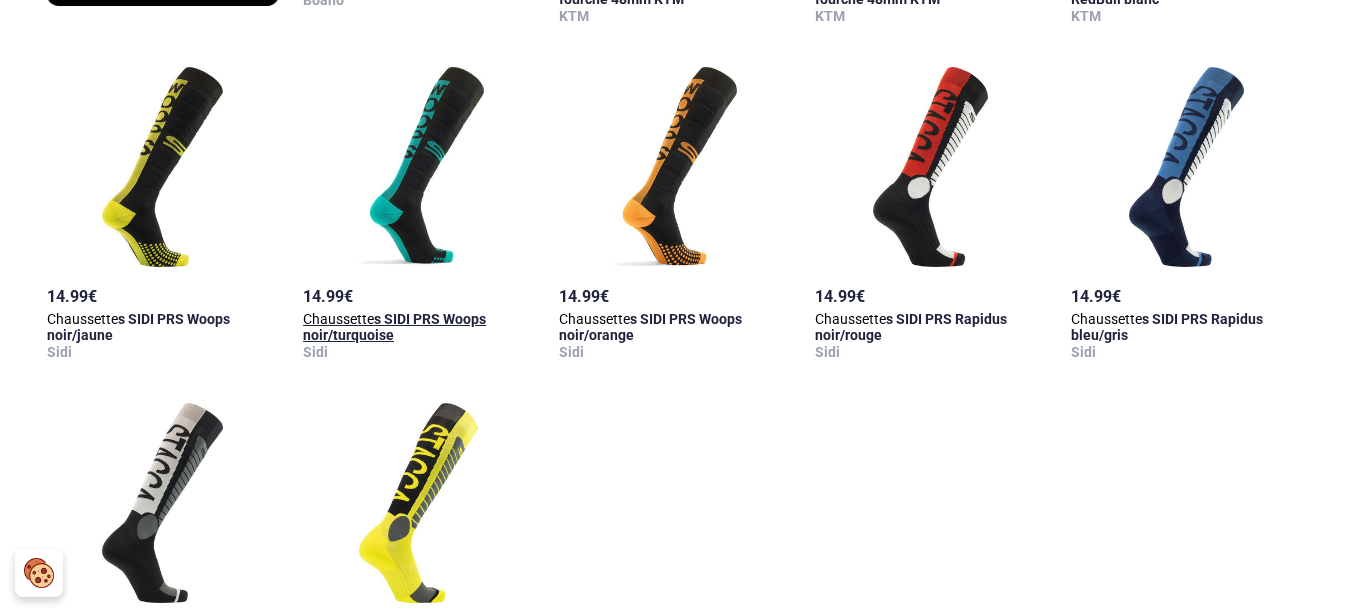 drag, startPoint x: 0, startPoint y: 0, endPoint x: 454, endPoint y: 126, distance: 471.16028 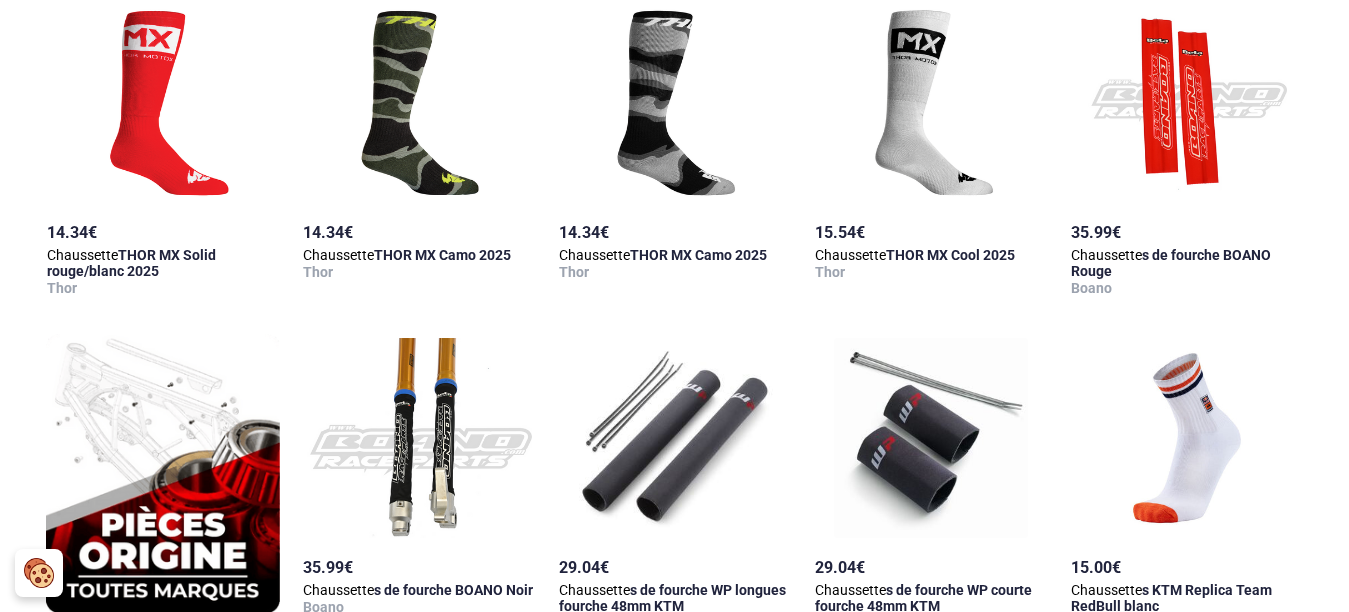 scroll, scrollTop: 1200, scrollLeft: 0, axis: vertical 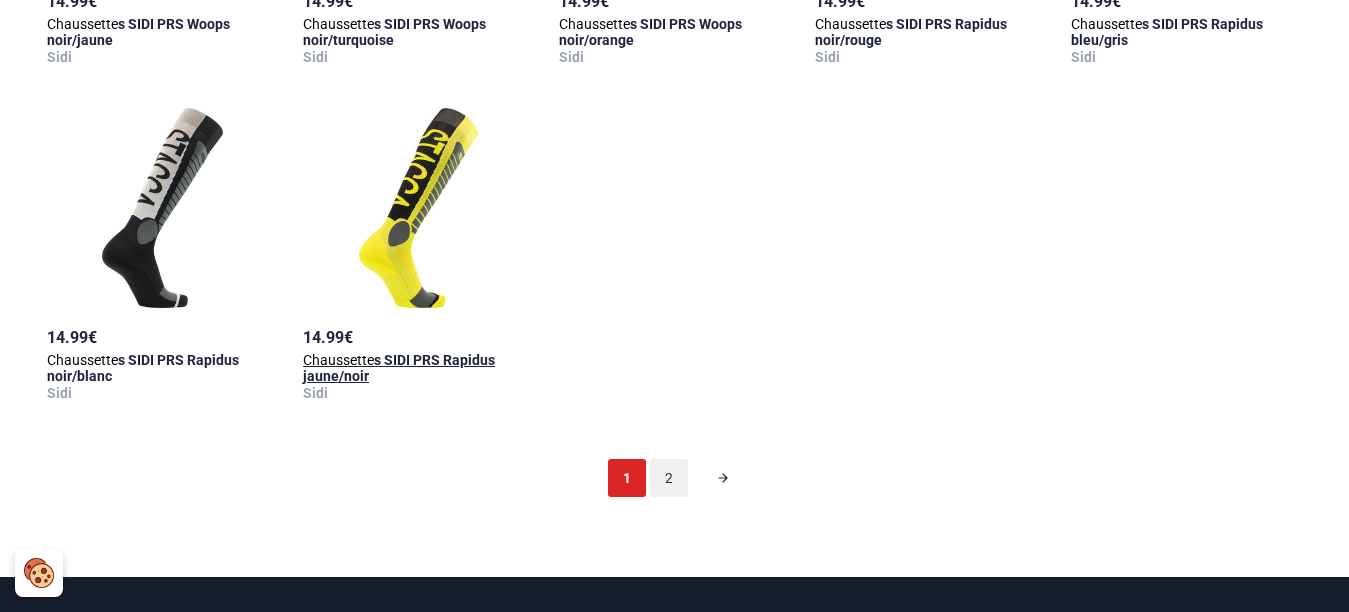 click at bounding box center (418, 208) 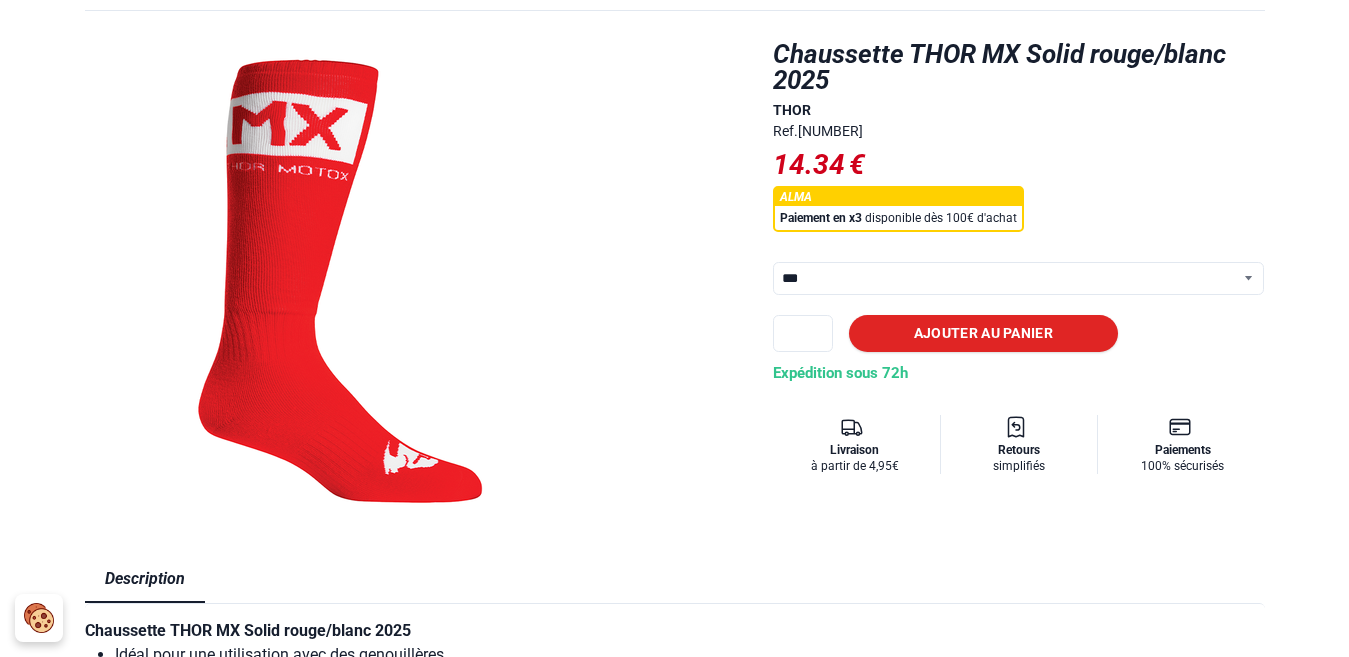 scroll, scrollTop: 200, scrollLeft: 0, axis: vertical 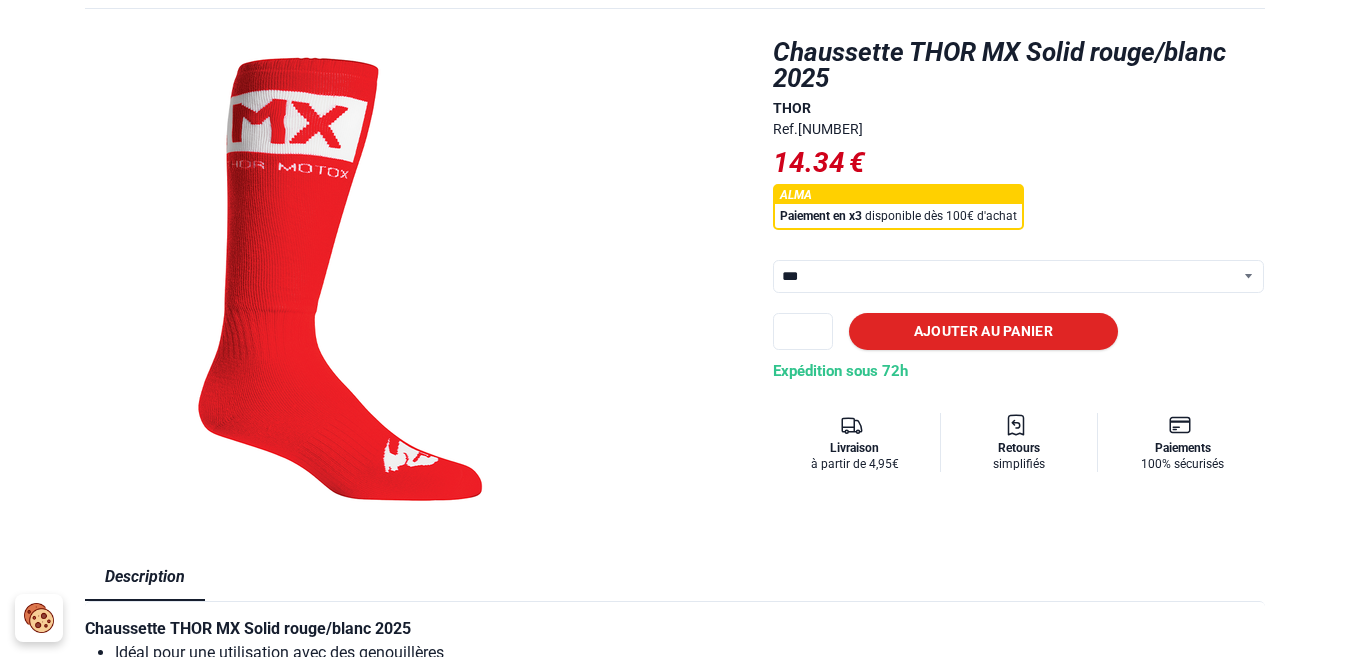 click on "***
****" at bounding box center (1019, 276) 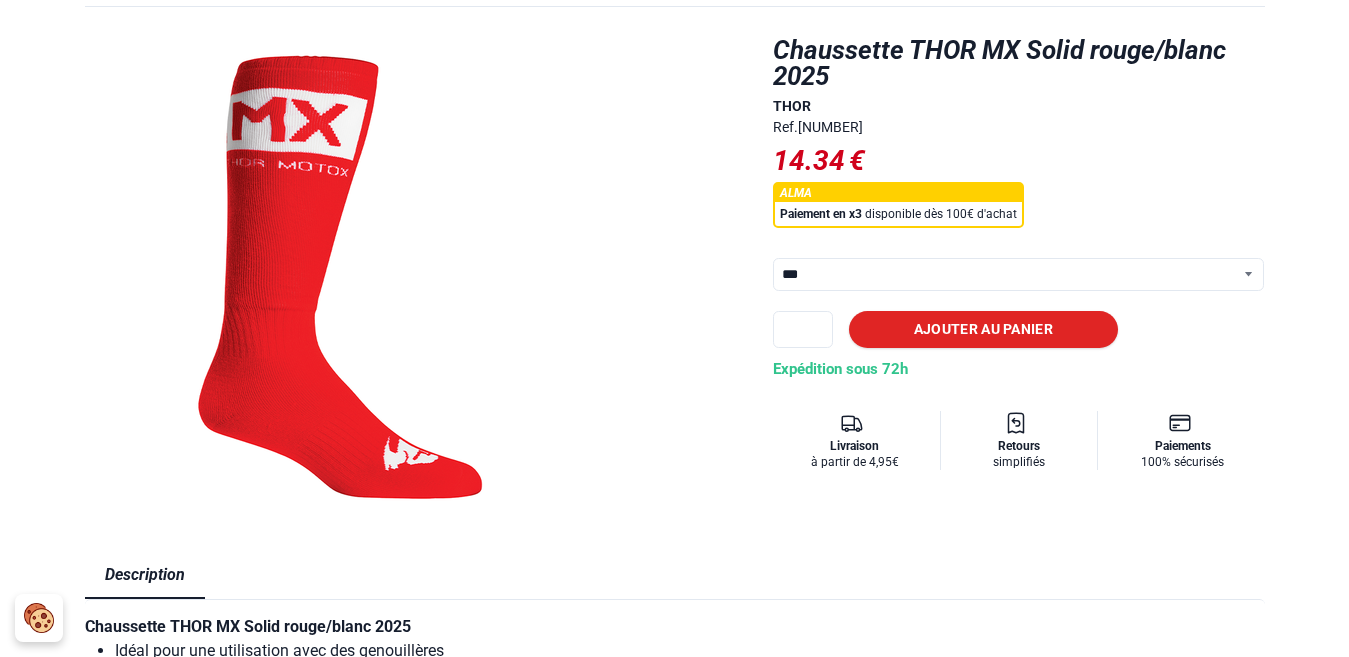 scroll, scrollTop: 200, scrollLeft: 0, axis: vertical 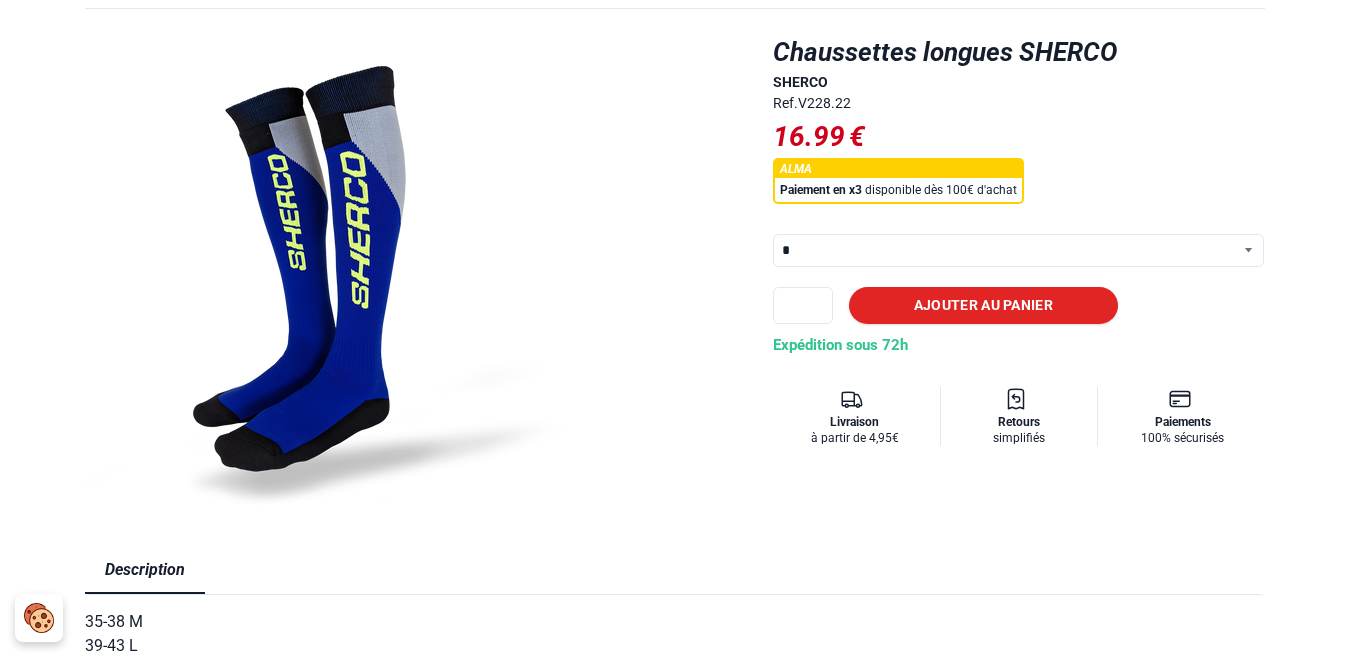 click on "**********" at bounding box center [1019, 250] 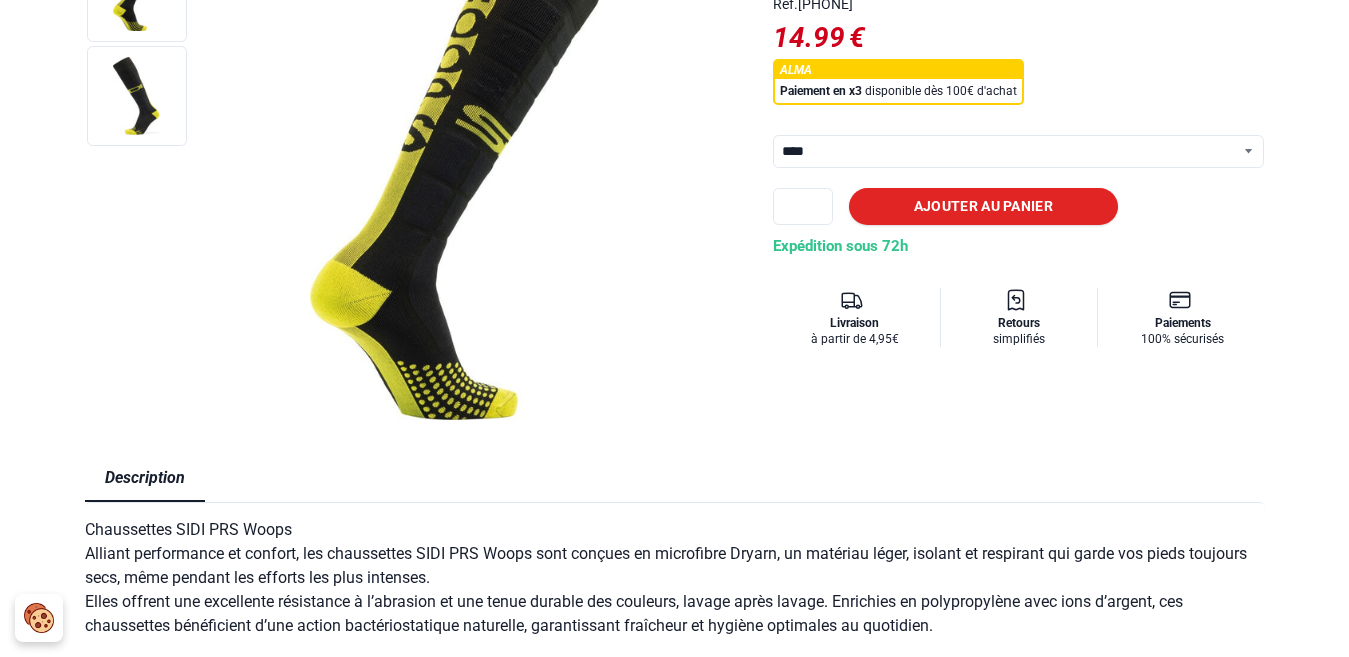 scroll, scrollTop: 300, scrollLeft: 0, axis: vertical 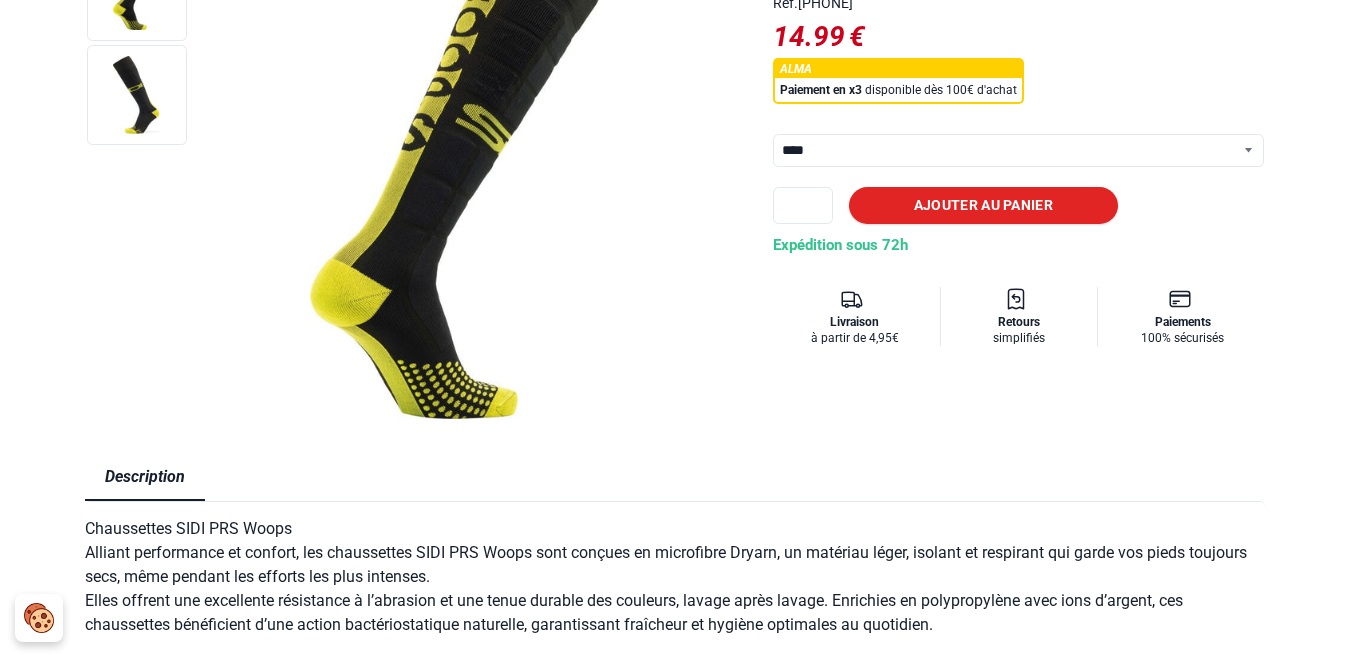 click on "[REDACTED]
[REDACTED]
[REDACTED]" at bounding box center (1019, 150) 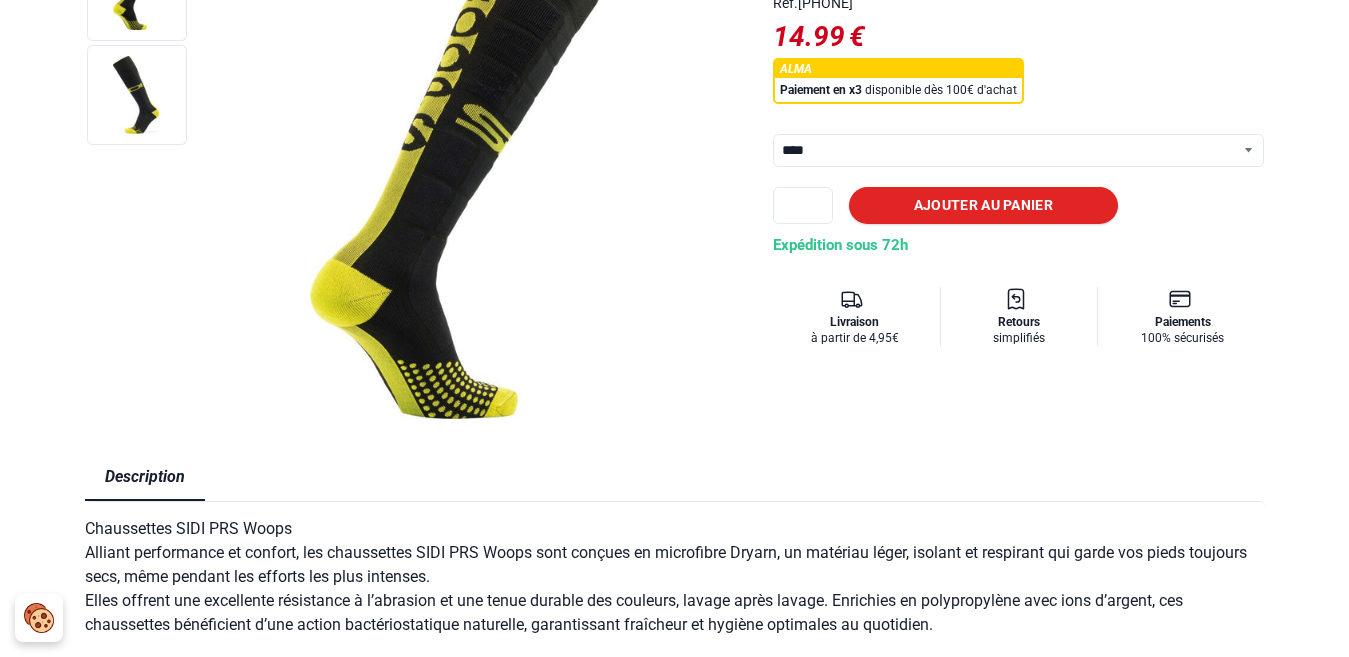 click at bounding box center (454, 179) 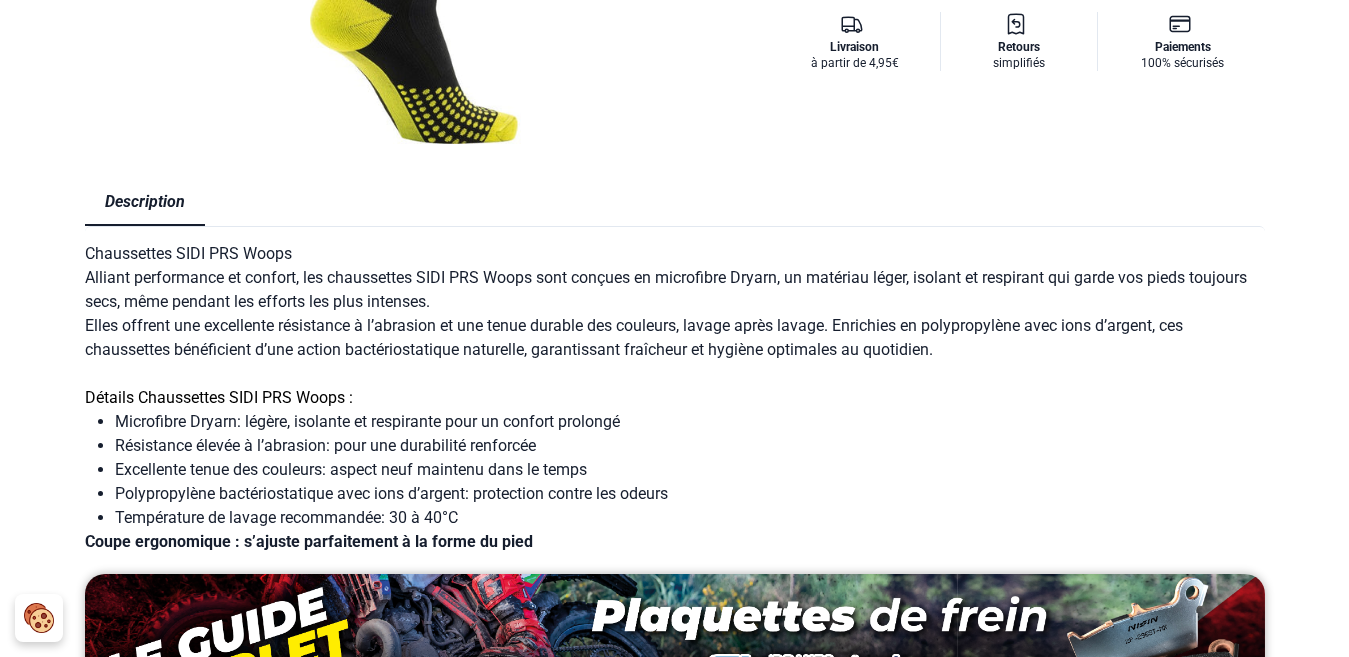 scroll, scrollTop: 500, scrollLeft: 0, axis: vertical 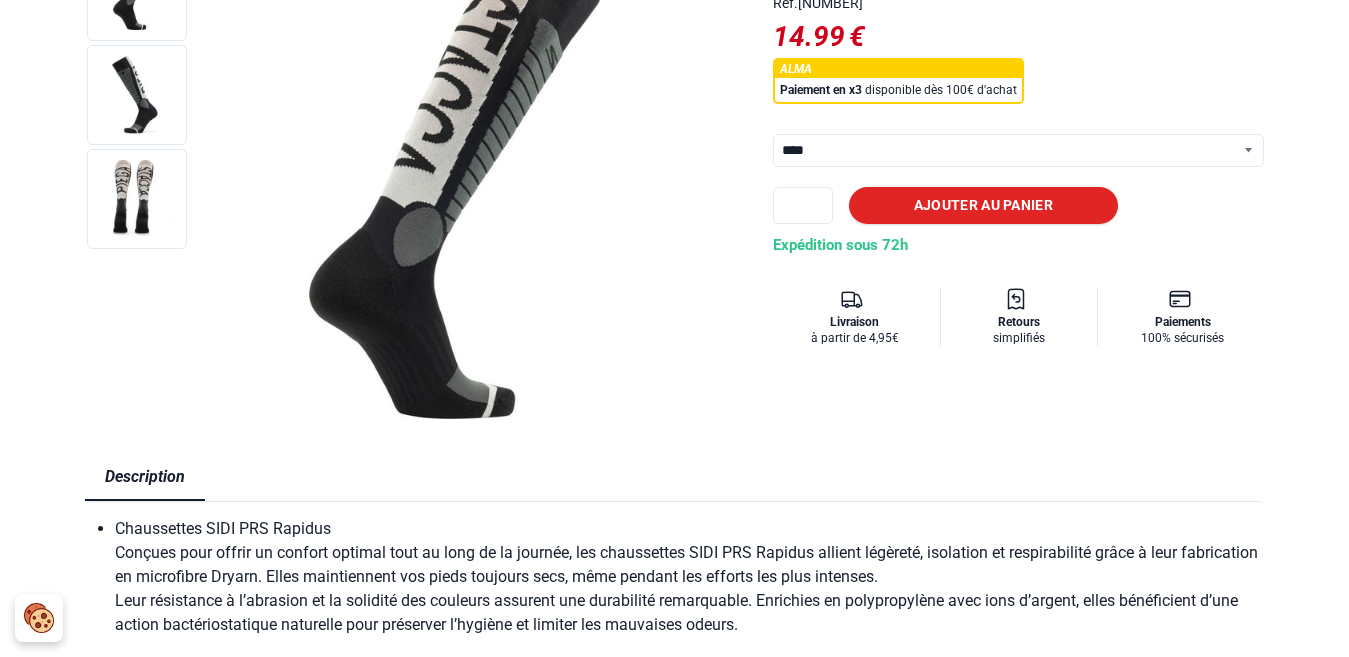 click on "**********" at bounding box center [1019, 150] 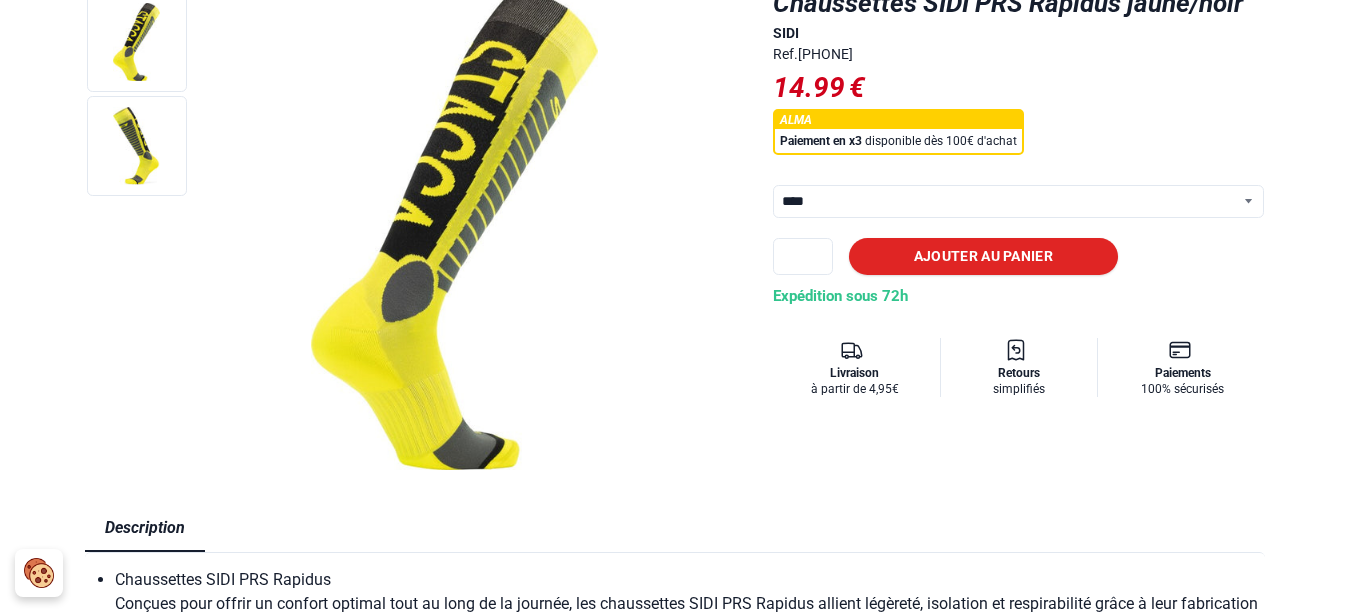 scroll, scrollTop: 300, scrollLeft: 0, axis: vertical 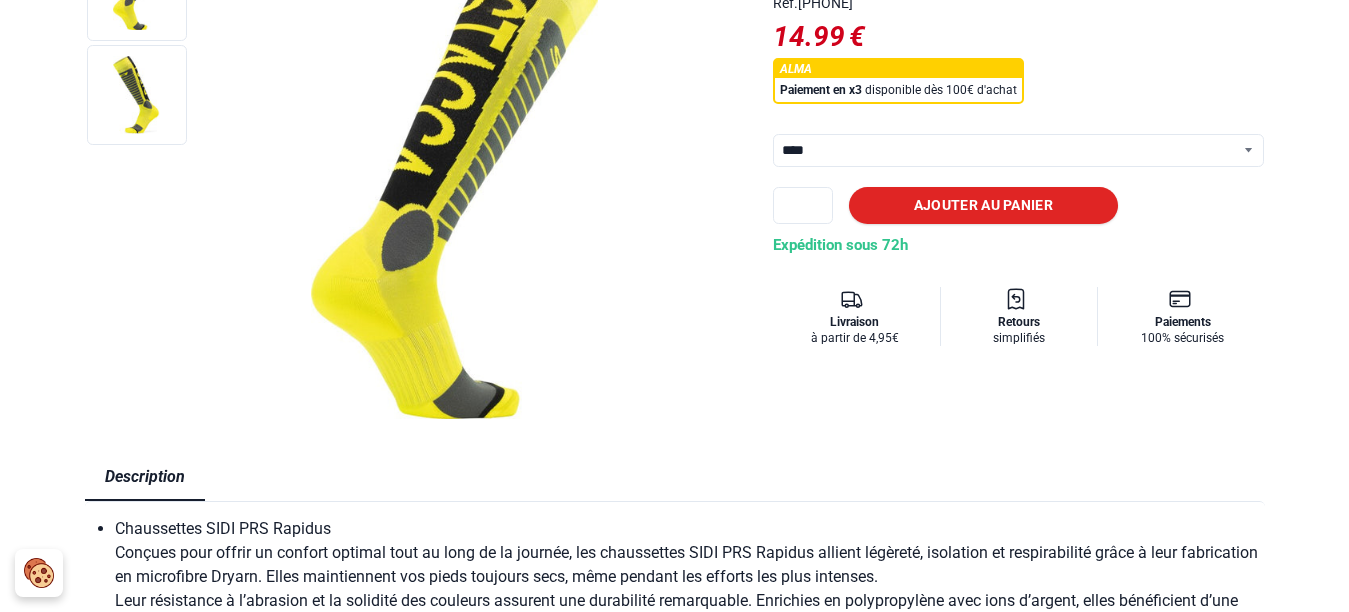 click on "**********" at bounding box center (1019, 150) 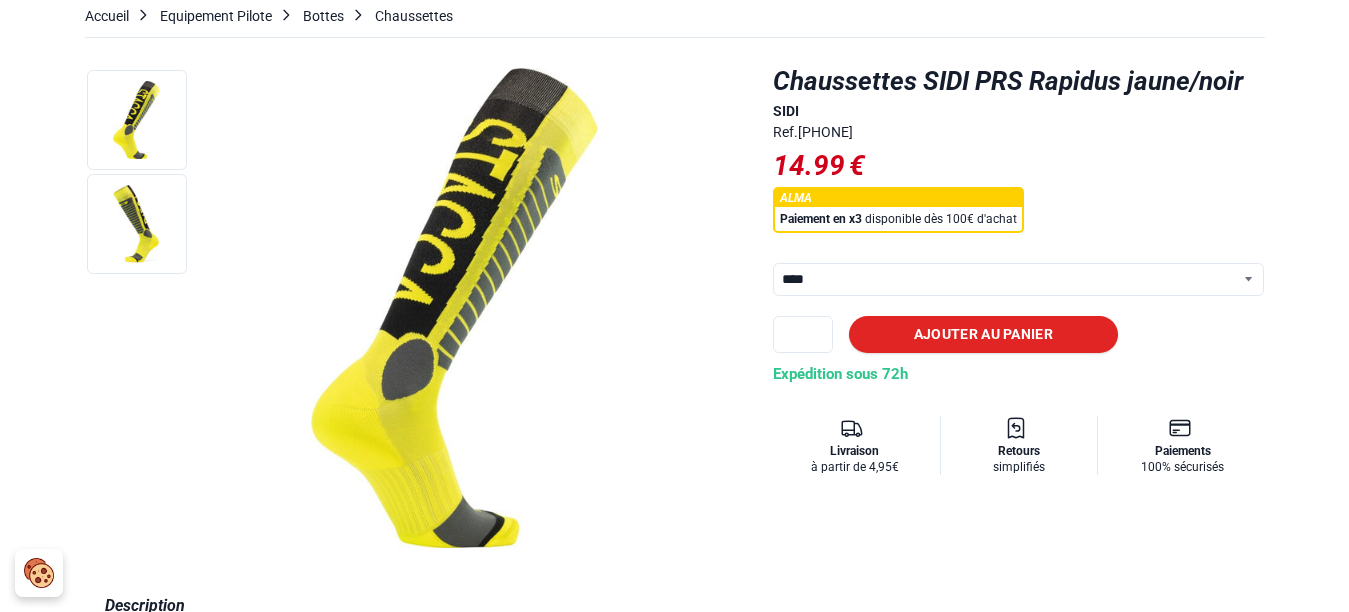 scroll, scrollTop: 0, scrollLeft: 0, axis: both 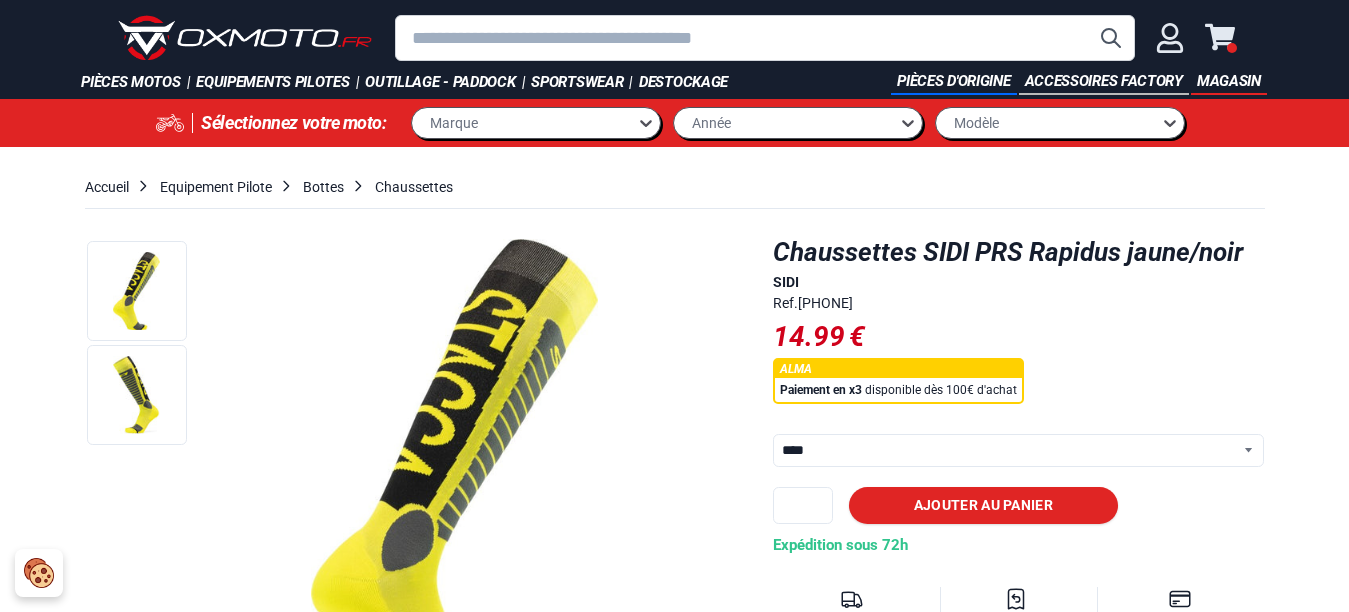 click at bounding box center [245, 38] 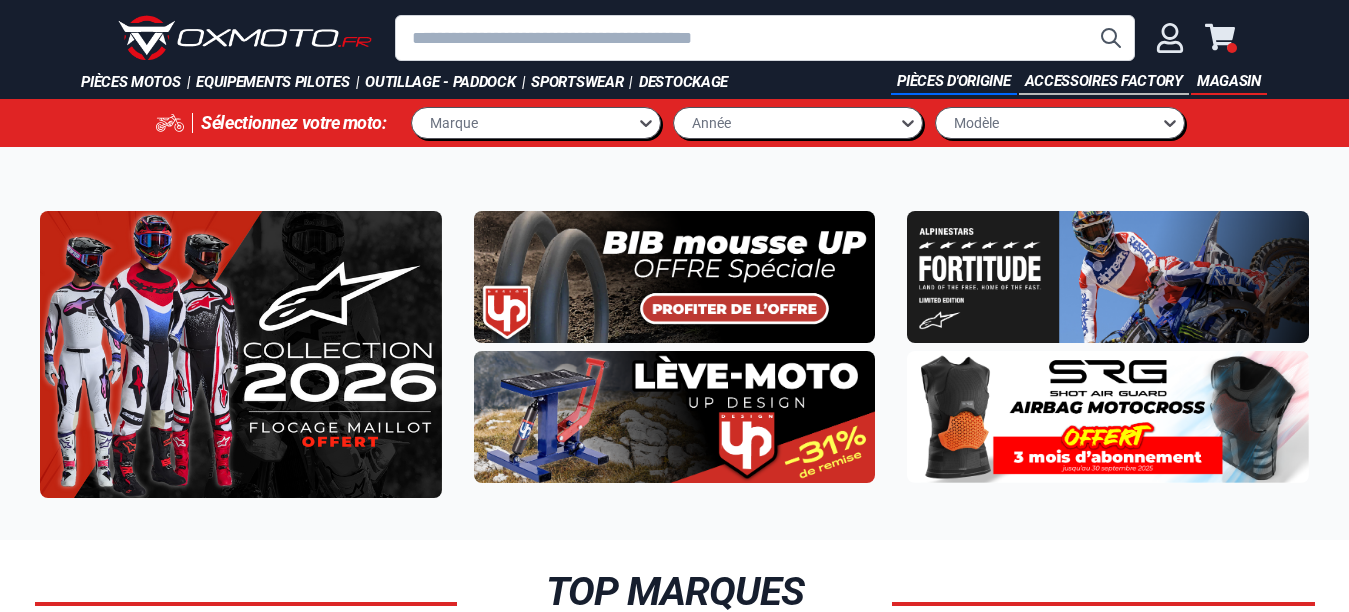 scroll, scrollTop: 0, scrollLeft: 0, axis: both 